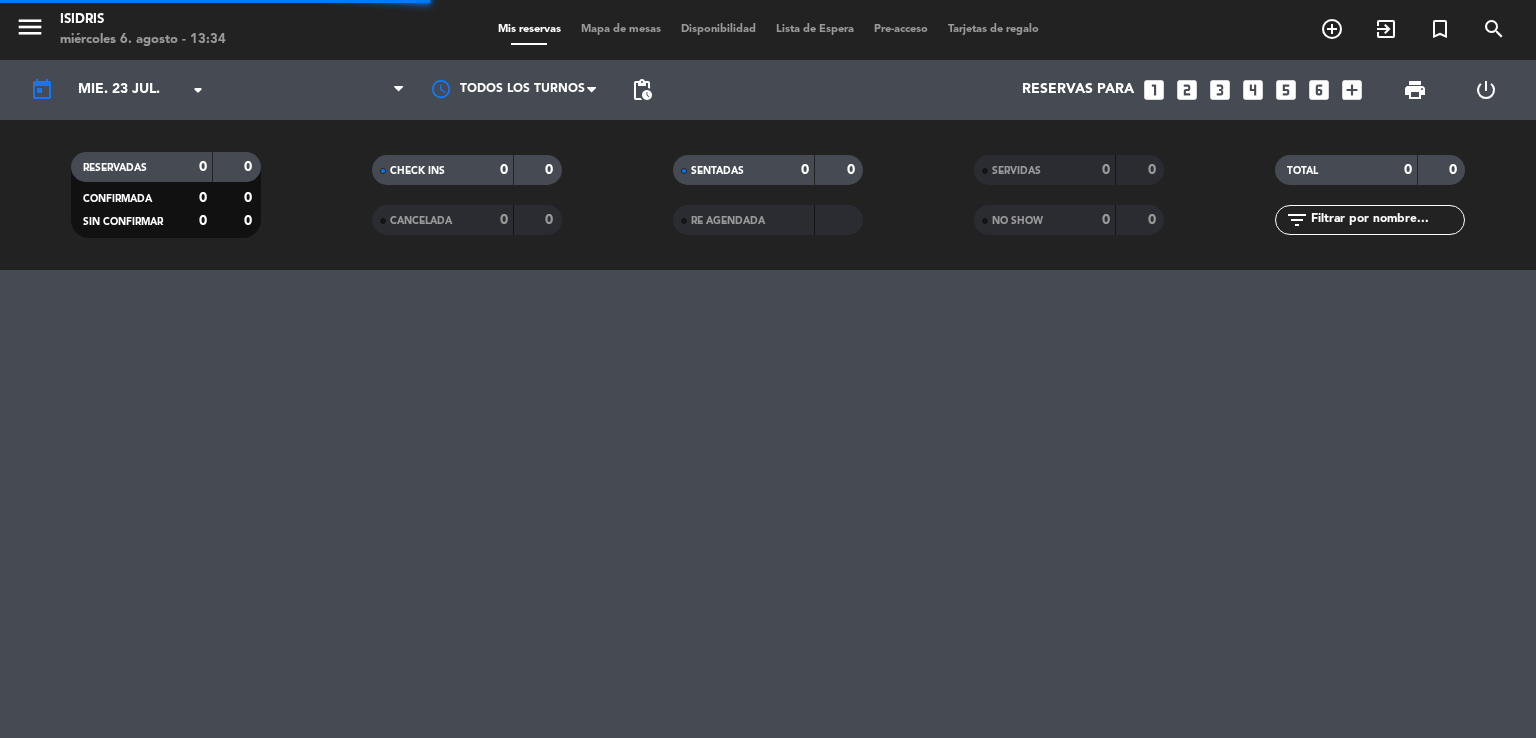 scroll, scrollTop: 0, scrollLeft: 0, axis: both 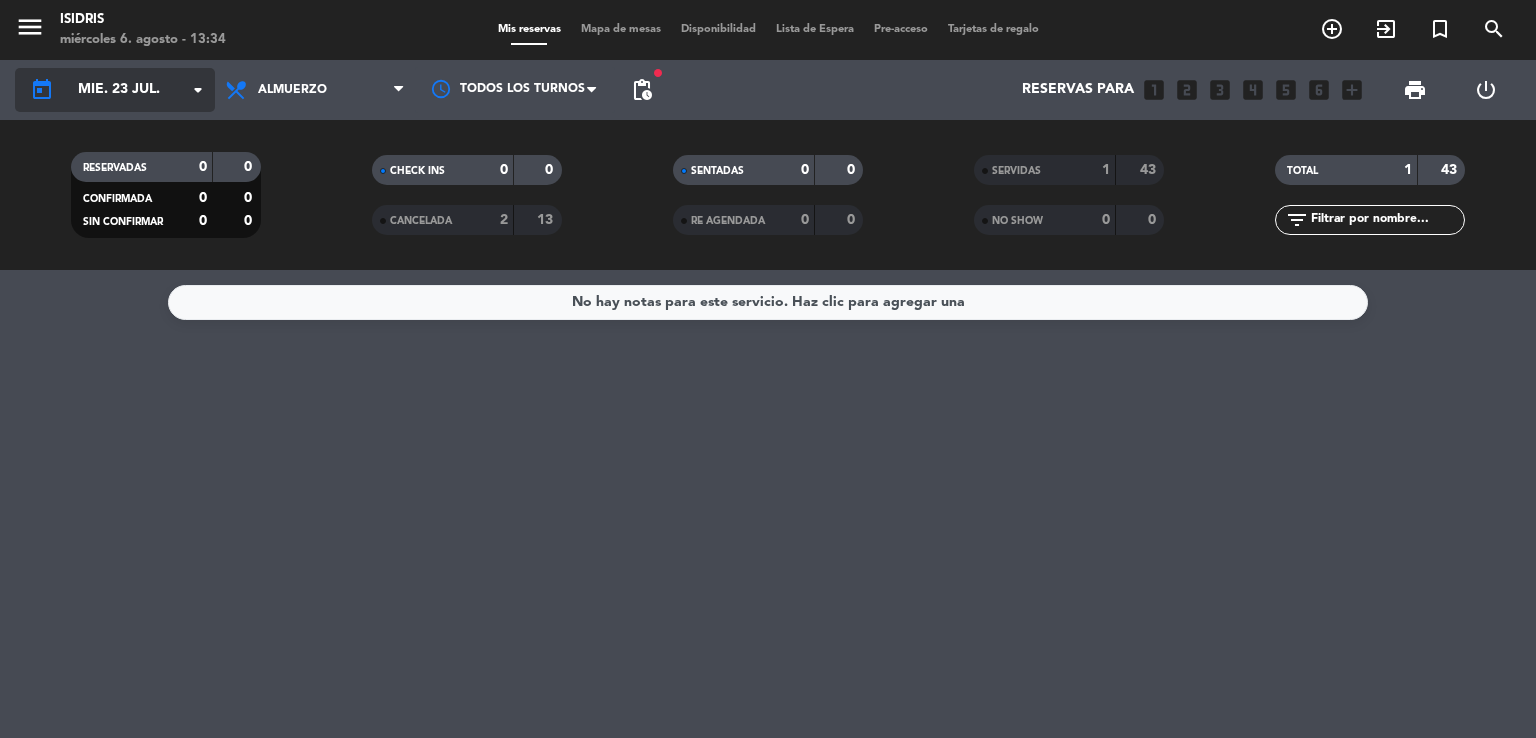 click on "mié. 23 jul." 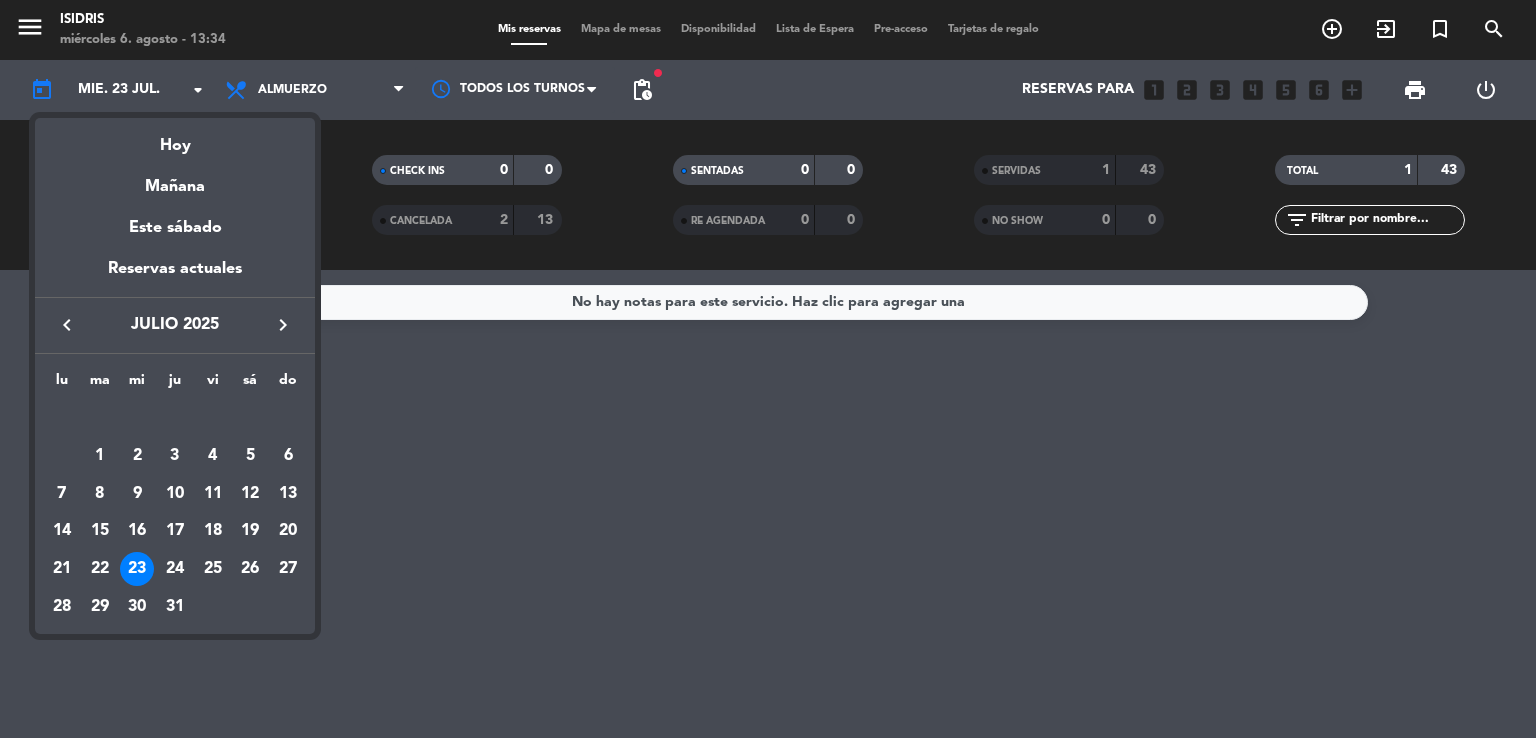 click on "keyboard_arrow_right" at bounding box center (283, 325) 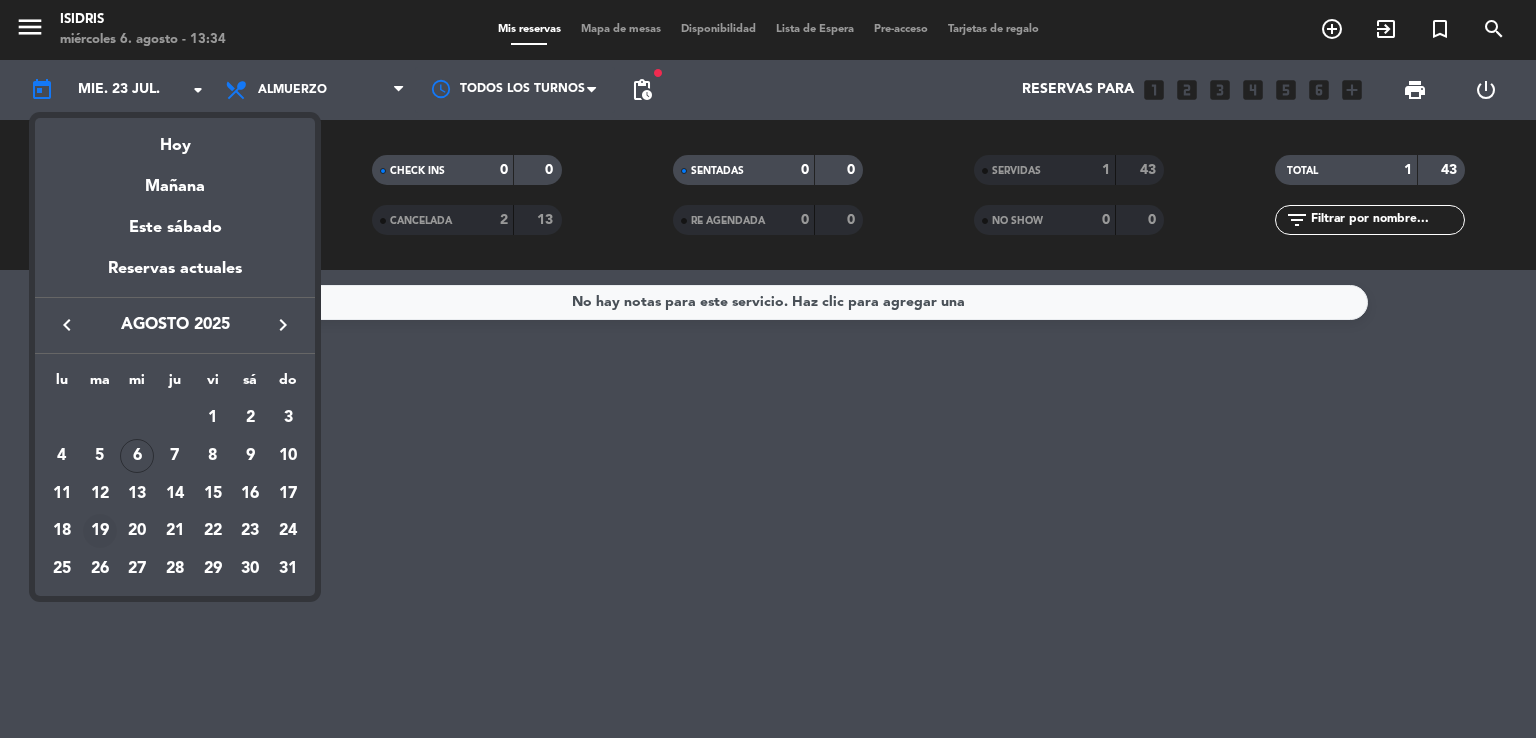 click on "19" at bounding box center [100, 531] 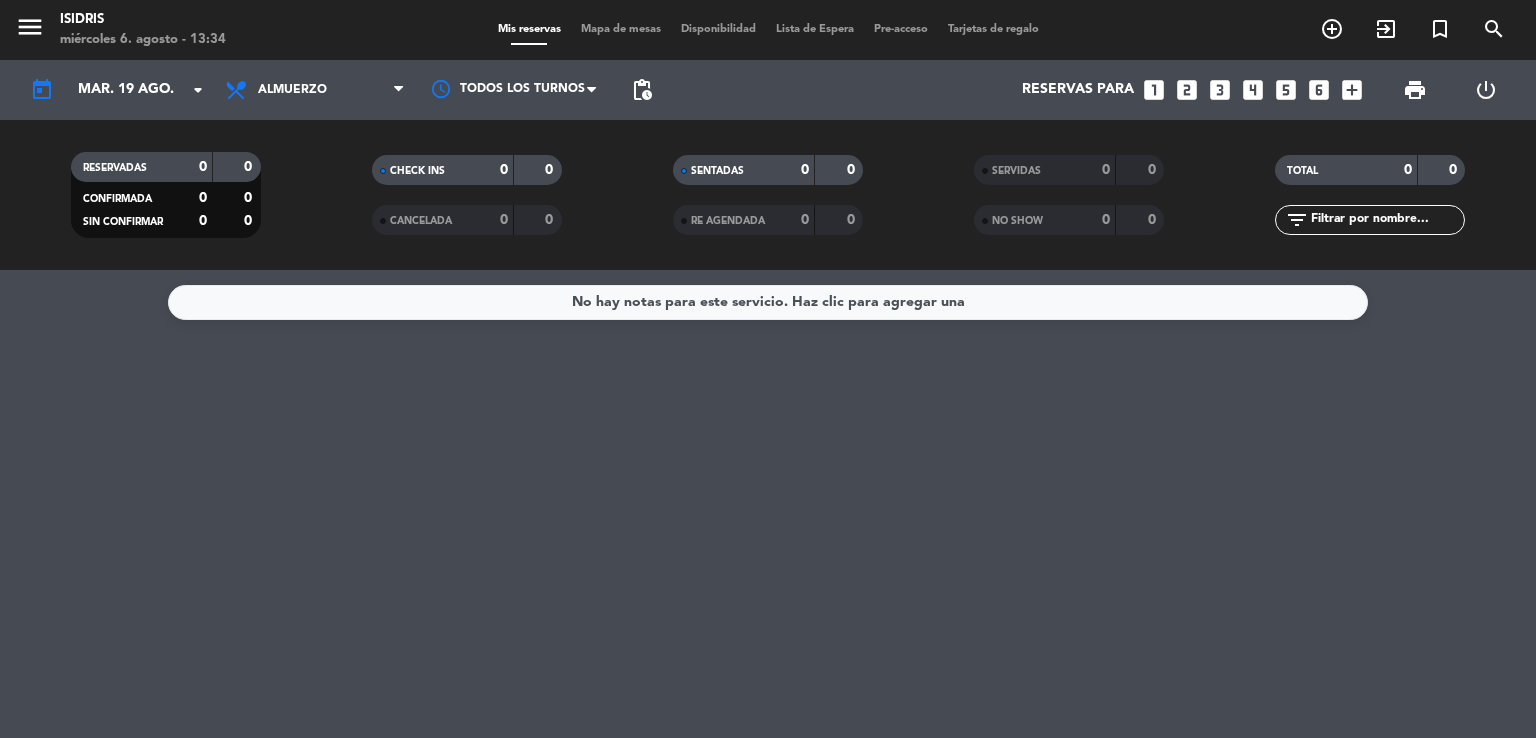 click on "No hay notas para este servicio. Haz clic para agregar una" 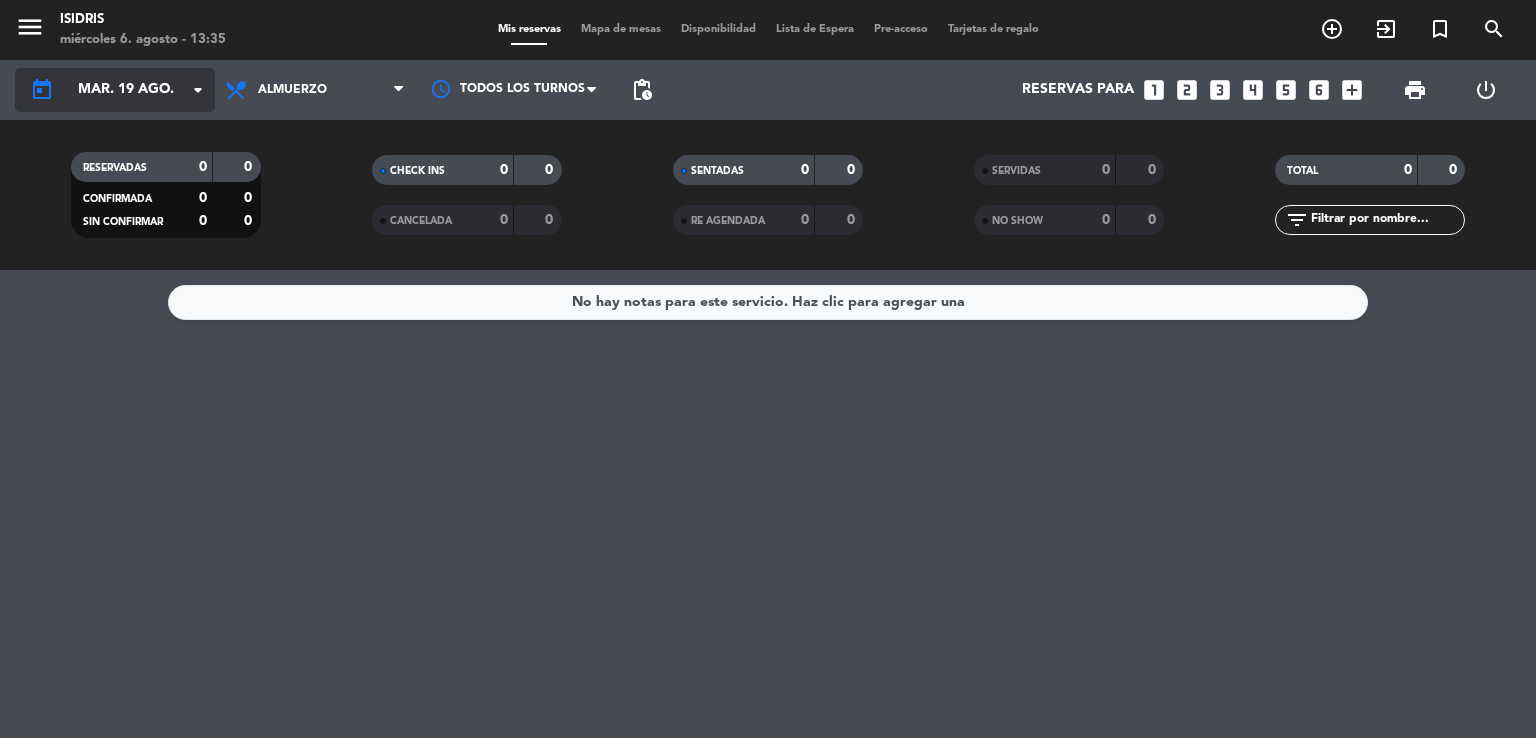 click on "mar. 19 ago." 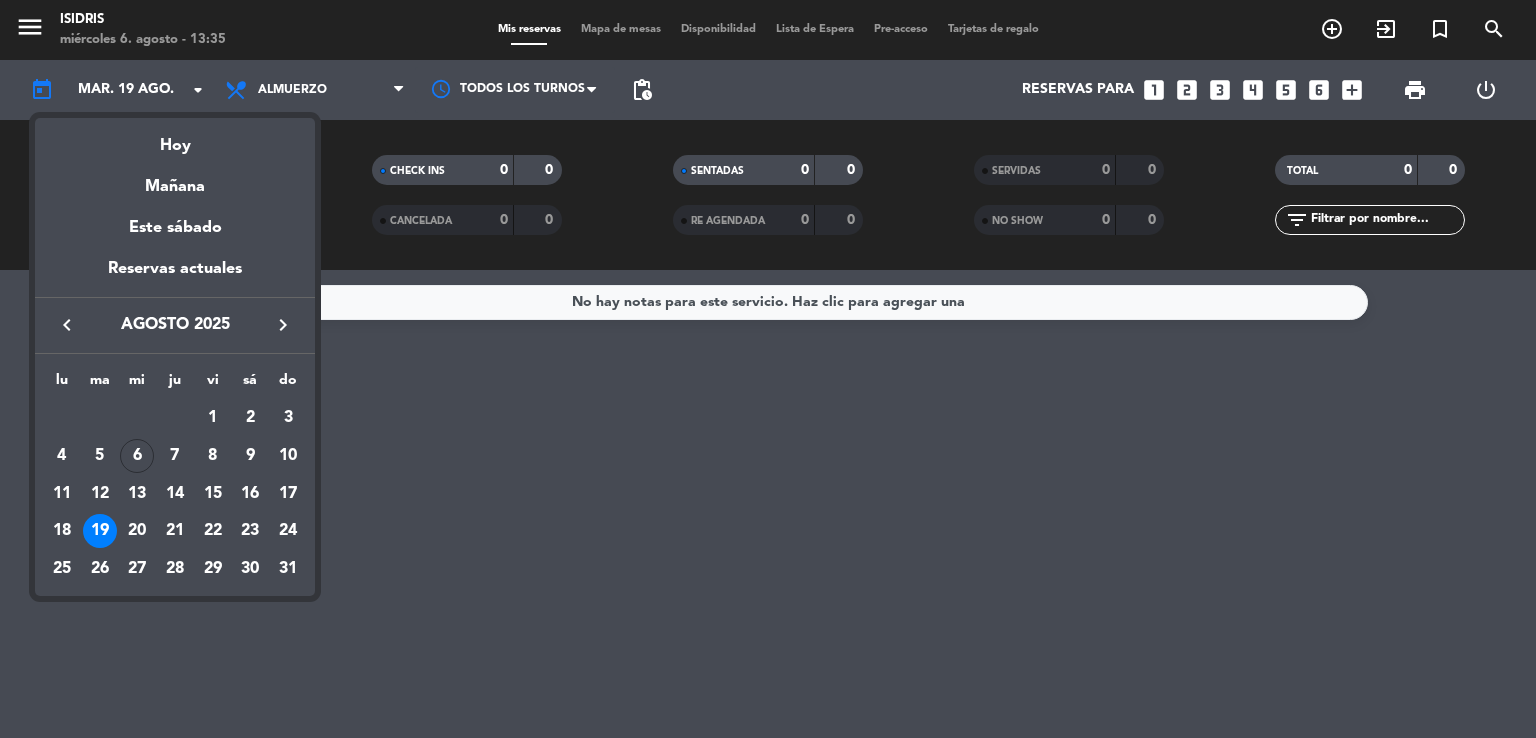 click at bounding box center (768, 369) 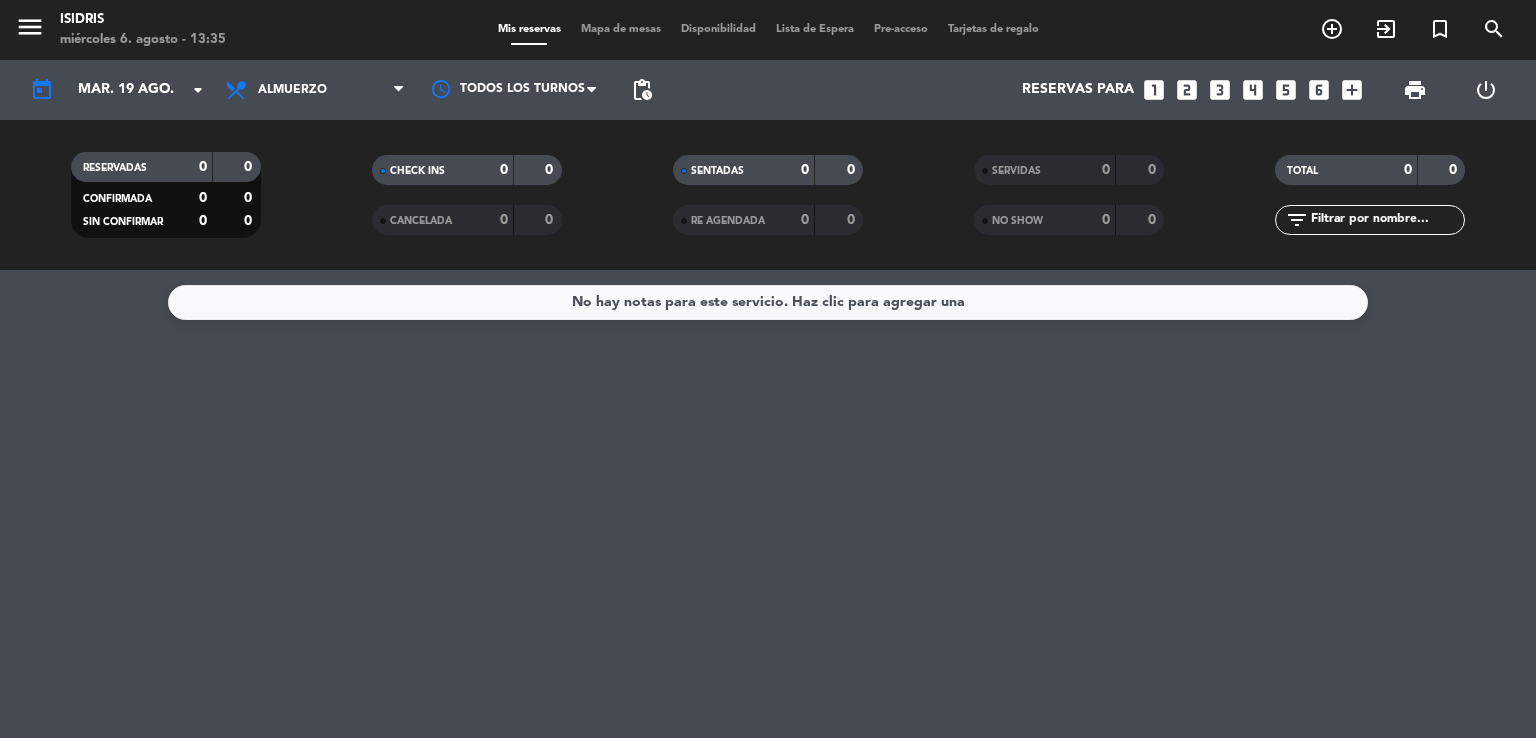 click on "Almuerzo" at bounding box center (292, 90) 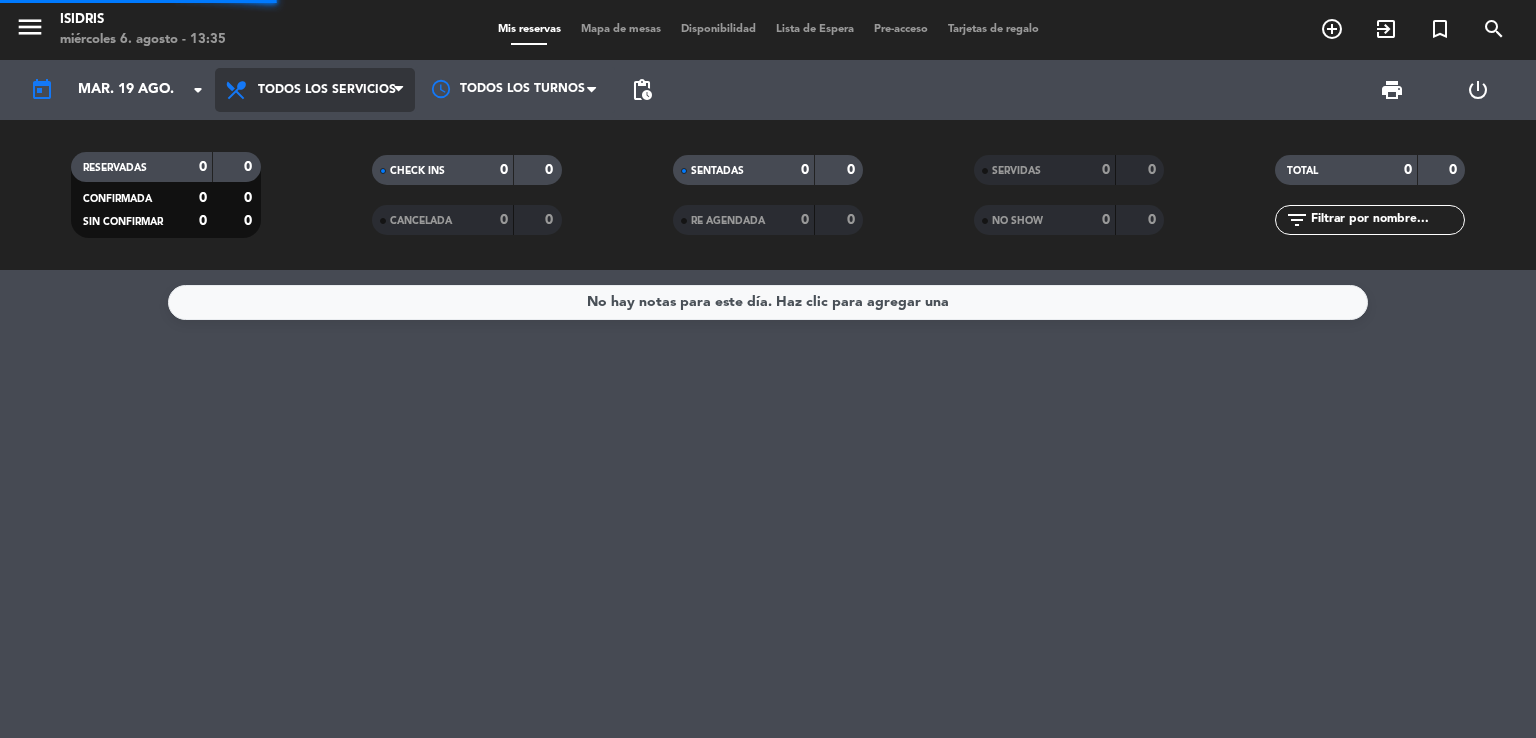 click on "menu  isidris   [DAY] [MONTH] [DAY_NUM]. [MONTH_NAME] - [TIME]   Mis reservas   Mapa de mesas   Disponibilidad   Lista de Espera   Pre-acceso   Tarjetas de regalo  add_circle_outline exit_to_app turned_in_not search today    mar. [DAY_NUM] ago. arrow_drop_down  Todos los servicios  Brunch  Almuerzo  Cena  Todos los servicios  Todos los servicios  Brunch  Almuerzo  Cena Todos los turnos pending_actions print  power_settings_new   RESERVADAS   0   0   CONFIRMADA   0   0   SIN CONFIRMAR   0   0   CHECK INS   0   0   CANCELADA   0   0   SENTADAS   0   0   RE AGENDADA   0   0   SERVIDAS   0   0   NO SHOW   0   0   TOTAL   0   0  filter_list" 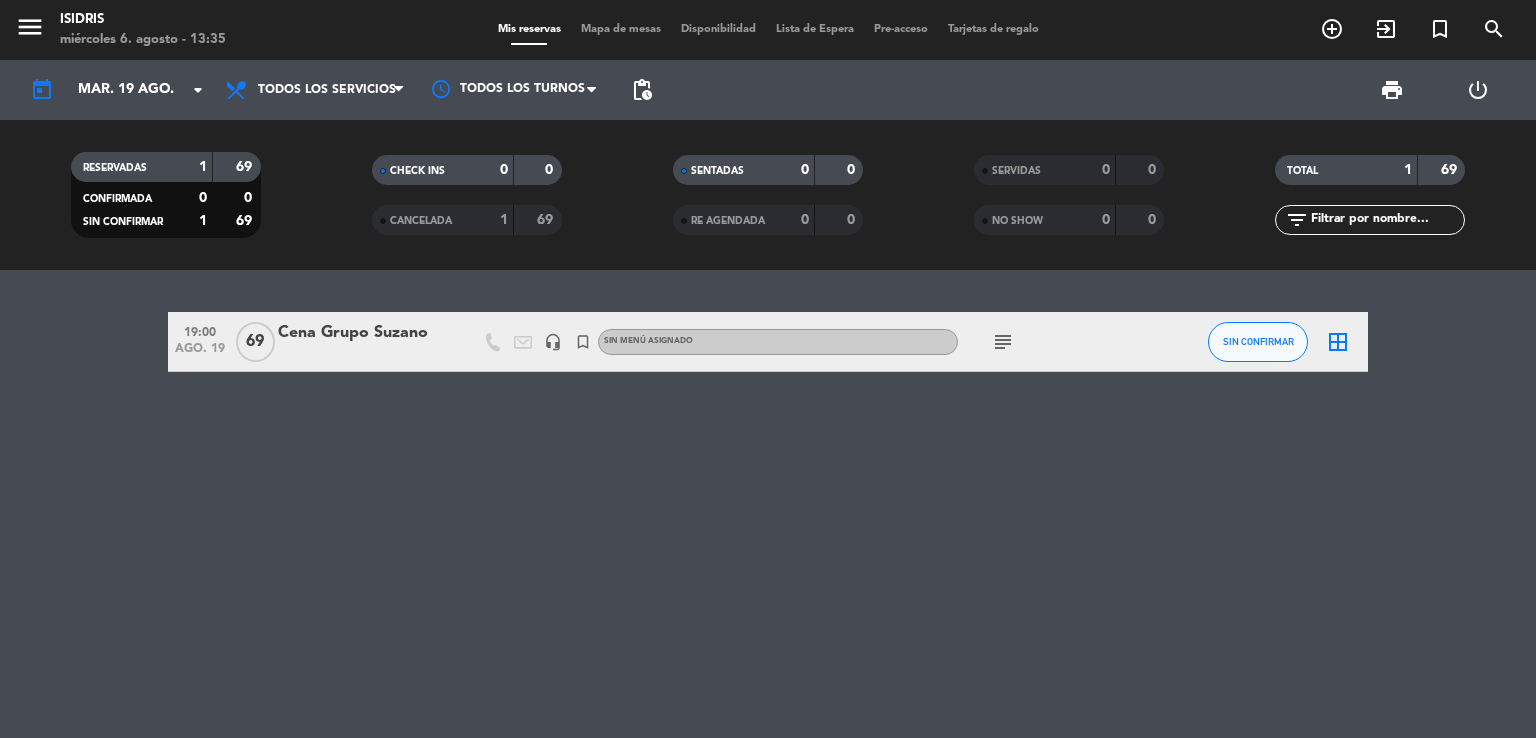 click on "subject" 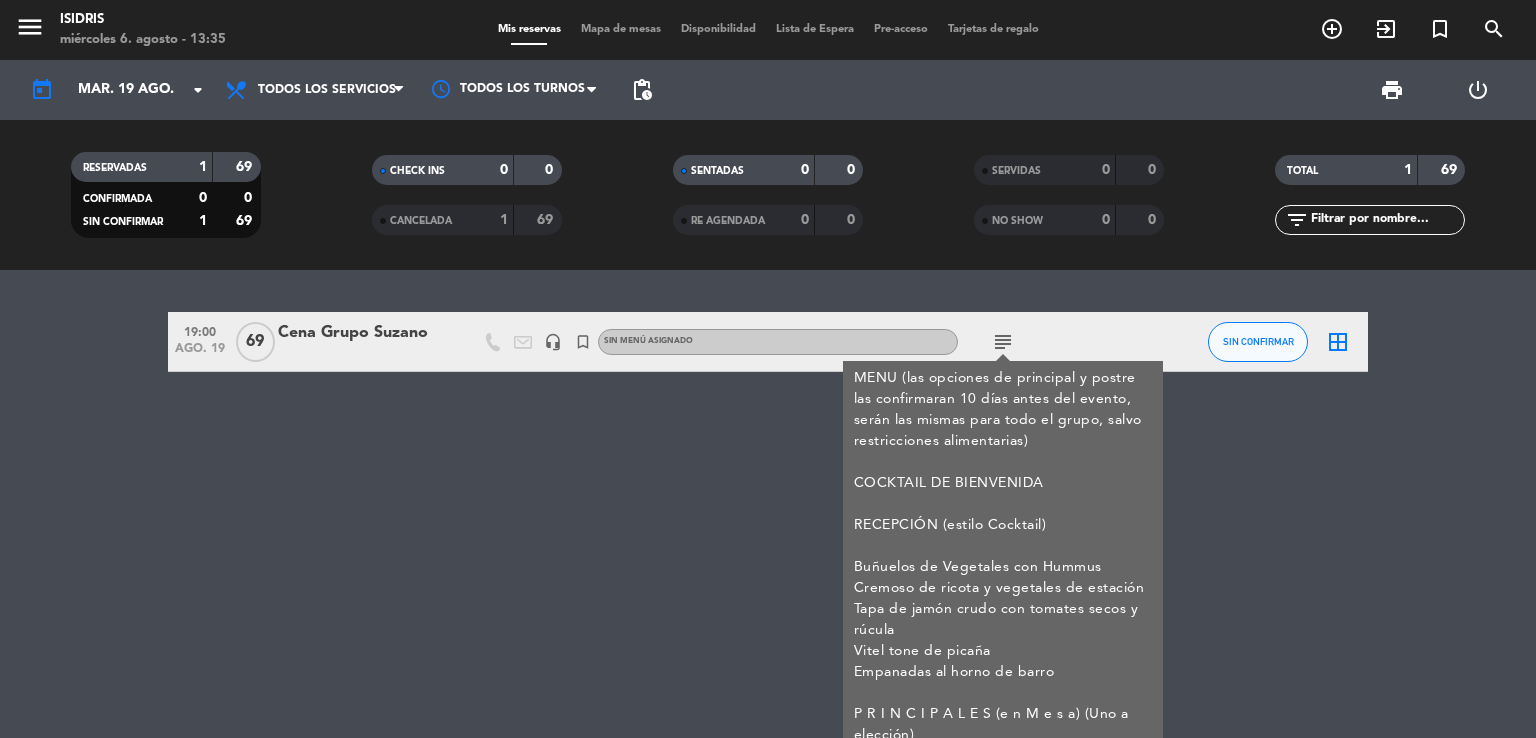 click on "MENU (las opciones de principal y postre las confirmaran 10 días antes del evento, serán las mismas para todo el grupo, salvo restricciones alimentarias)
COCKTAIL DE BIENVENIDA
RECEPCIÓN (estilo Cocktail)
Buñuelos de Vegetales con Hummus
Cremoso de ricota y vegetales de estación
Tapa de jamón crudo con tomates secos y rúcula
Vitel tone de picaña
Empanadas al horno de barro
P R I N C I P A L E S  (e n M e s a)  (Uno a elección)
COSTILLA BANDERITA
Acompañado de manteca de ajos asados, limón y chimi de hierbas
RISOTTO DE FRUTOS DE MAR
Arroz carnaroli, fruto de mar, fondo de langostinos
OJO DE BIFE
Acompañado de manteca de ajos asados, limón y chimi de hierbas
GUARNICIONES  (a compartir en mesa)
MIL HOJAS DE PAPA | Papas, crema, tomillo
PAPAS FRITAS | como corresponden
PURÉ DE COLIFLOR ASADO | con echalotte frito.
P O S T R E S (Uno a elección)" 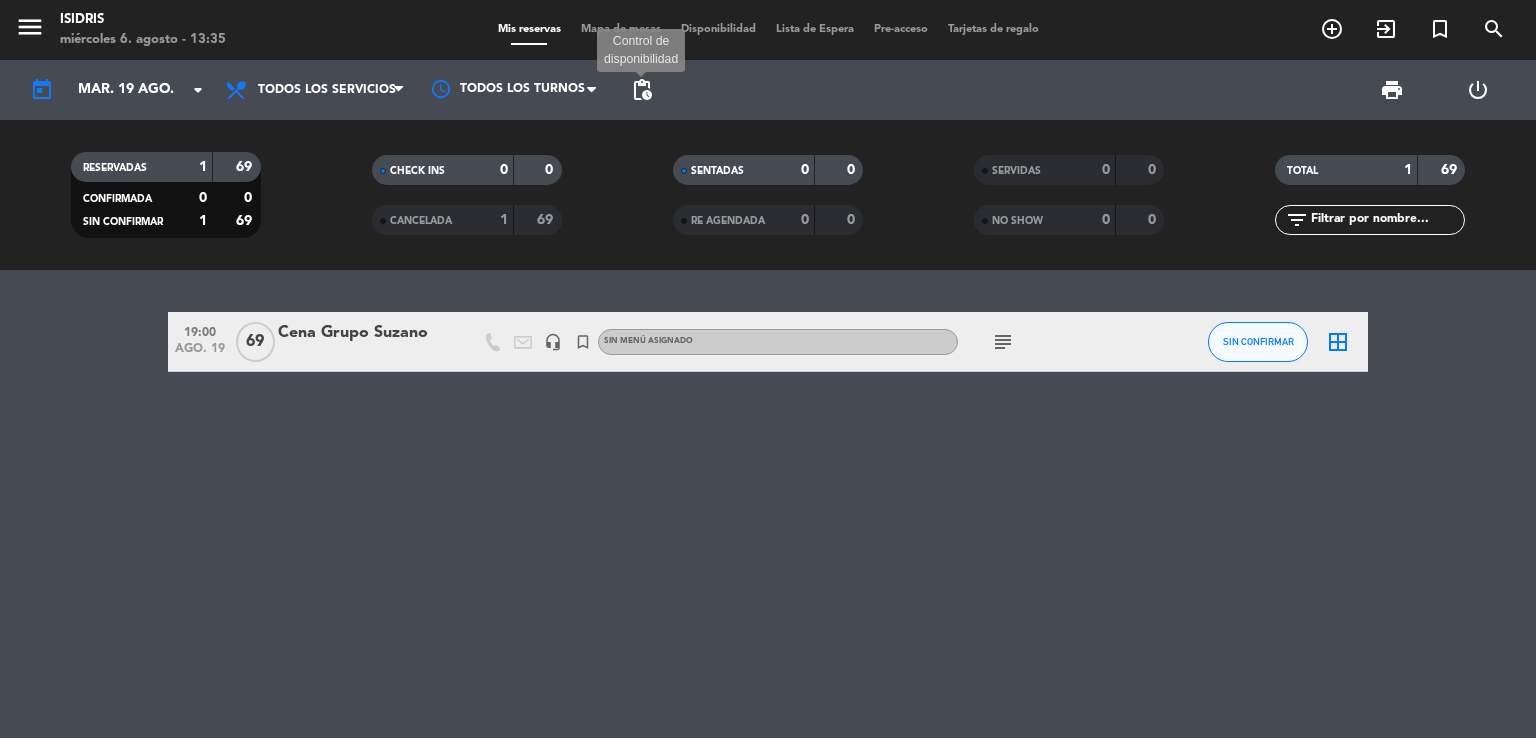 click on "pending_actions" 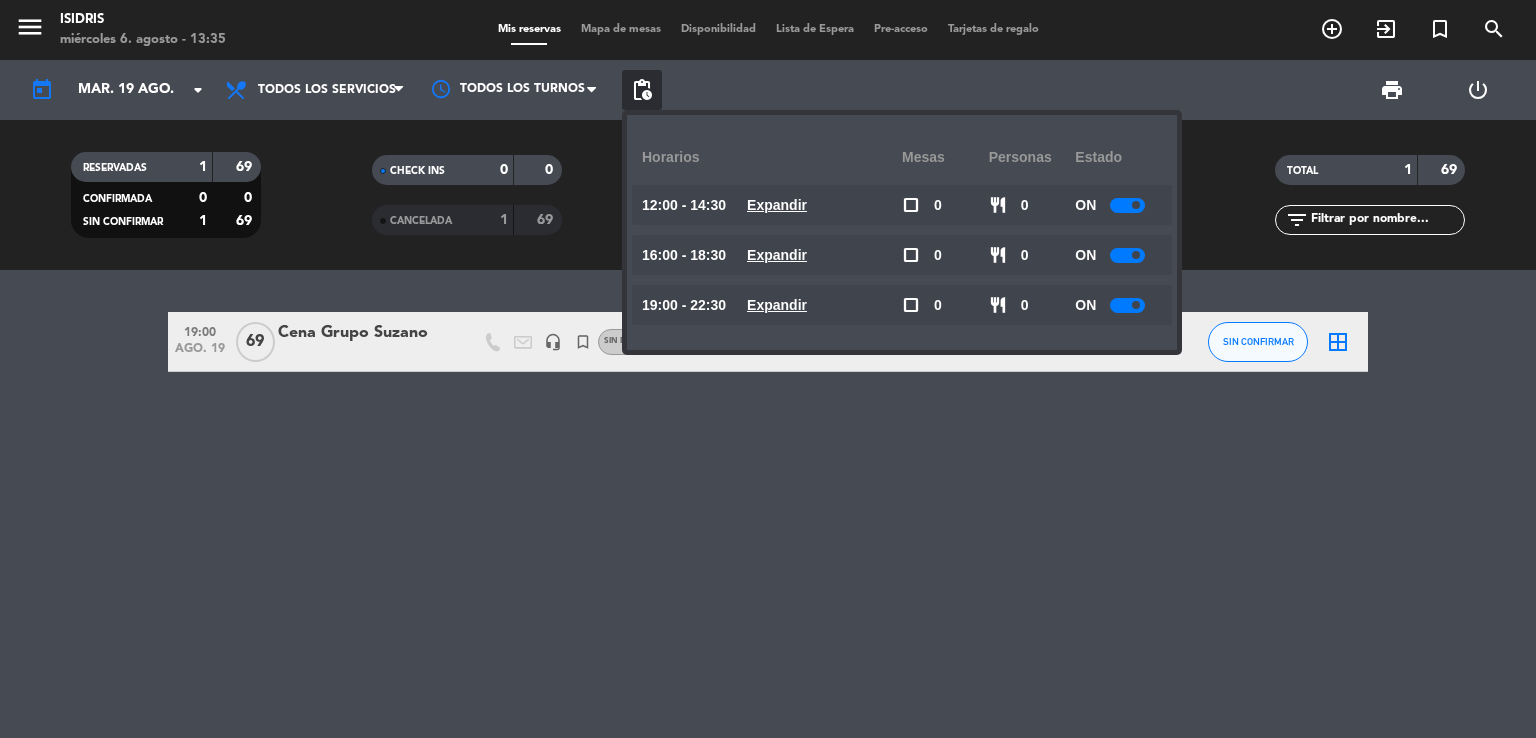 click on "[TIME] ago. [DAY_NUM] 69 Cena Grupo Suzano headset_mic turned_in_not Sin menú asignado subject SIN CONFIRMAR border_all" 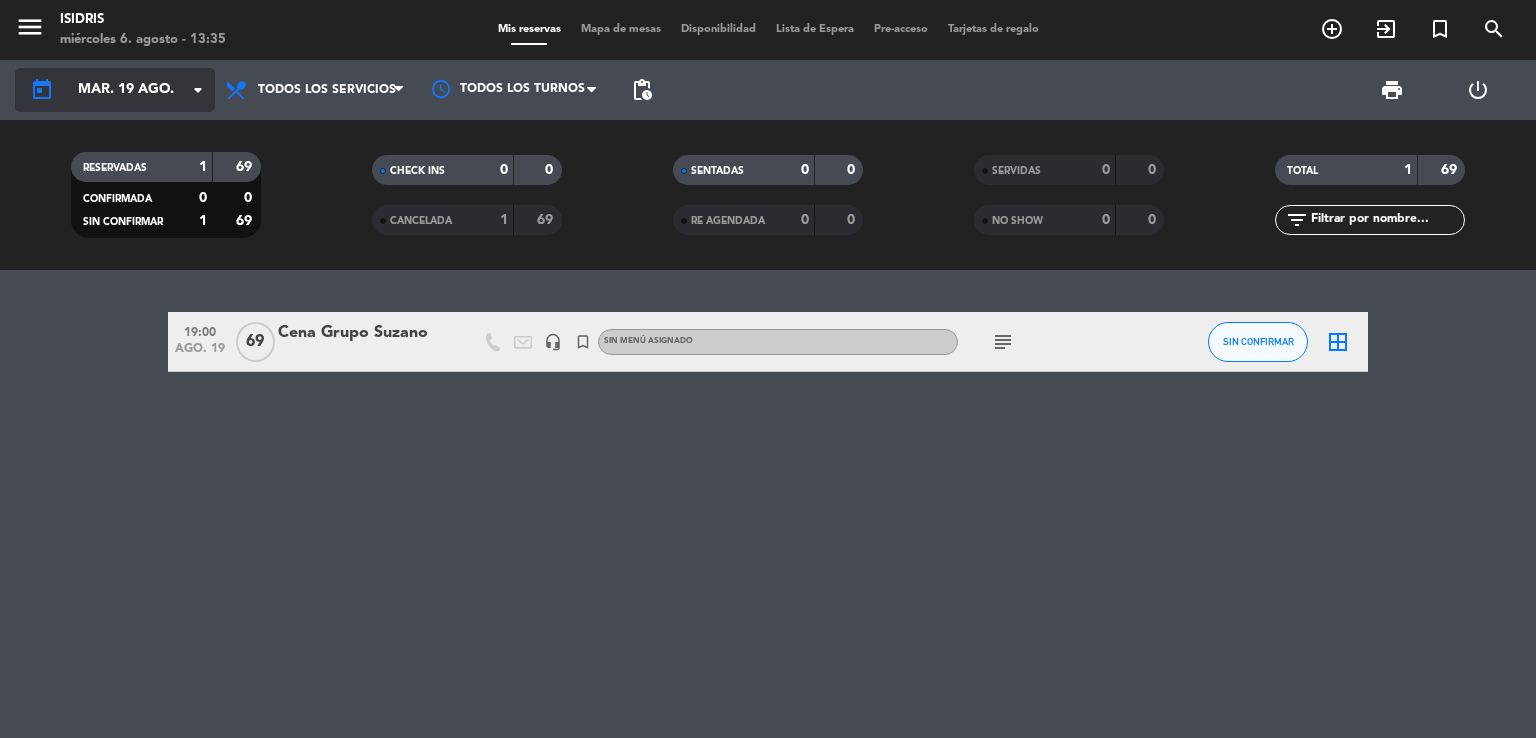 click on "mar. 19 ago." 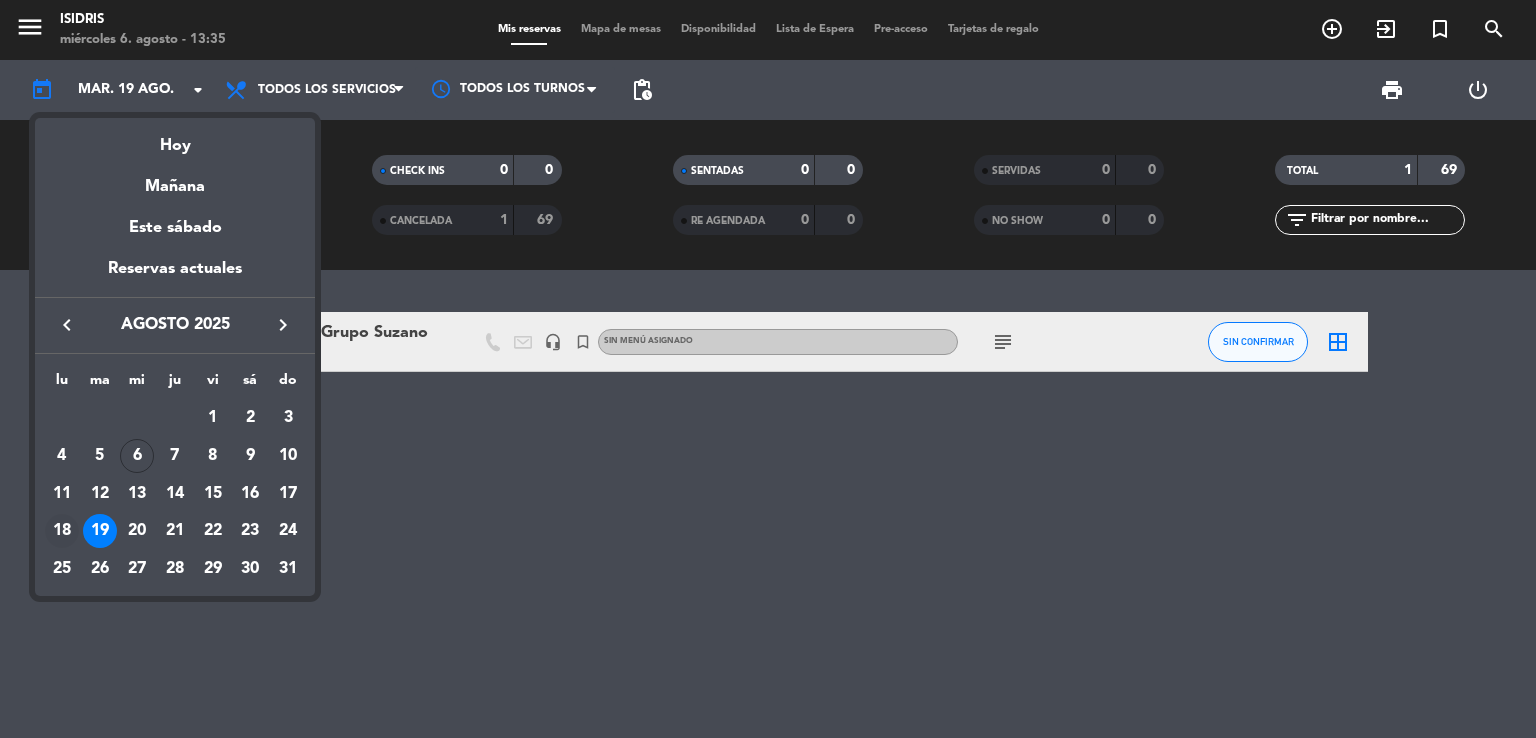 click on "18" at bounding box center [62, 531] 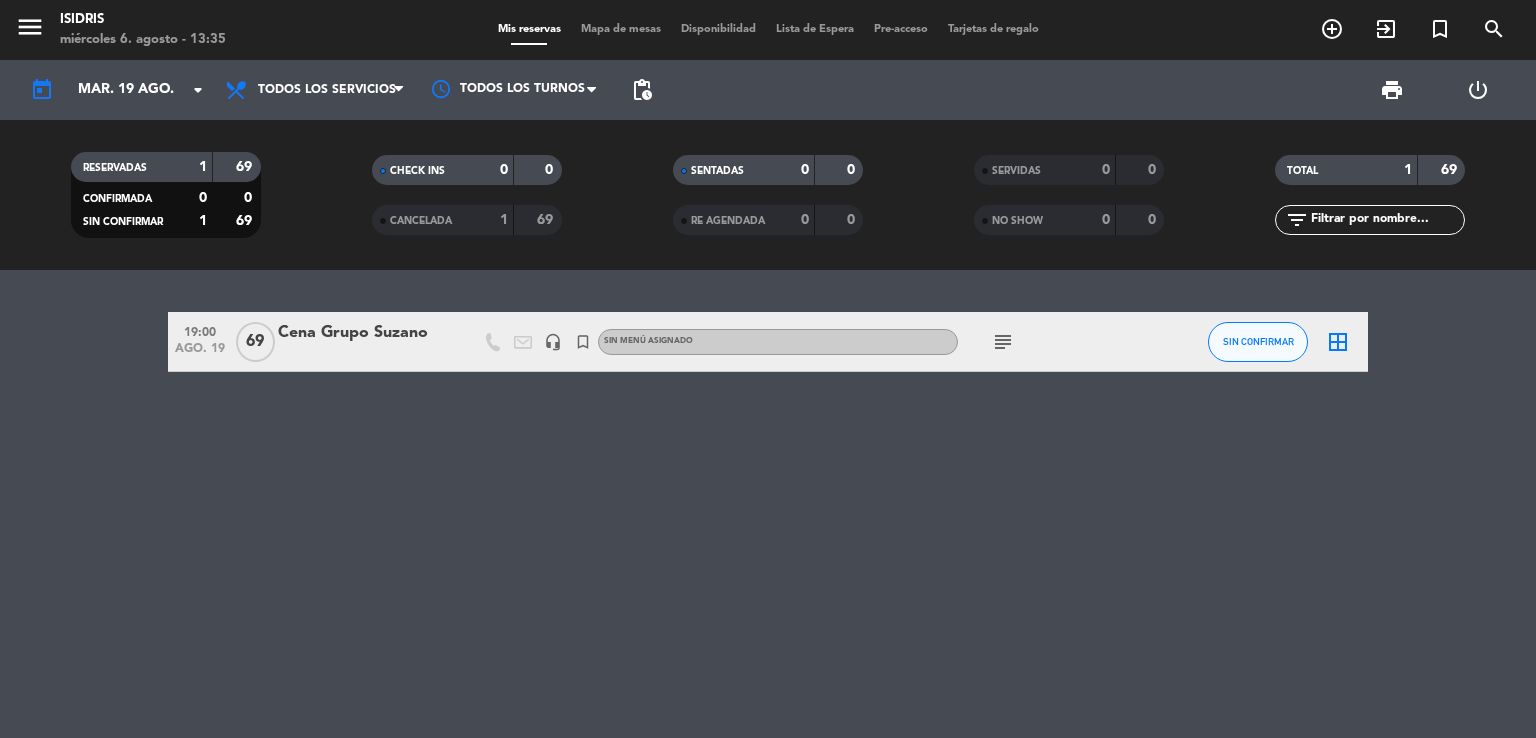 type on "lun. 18 ago." 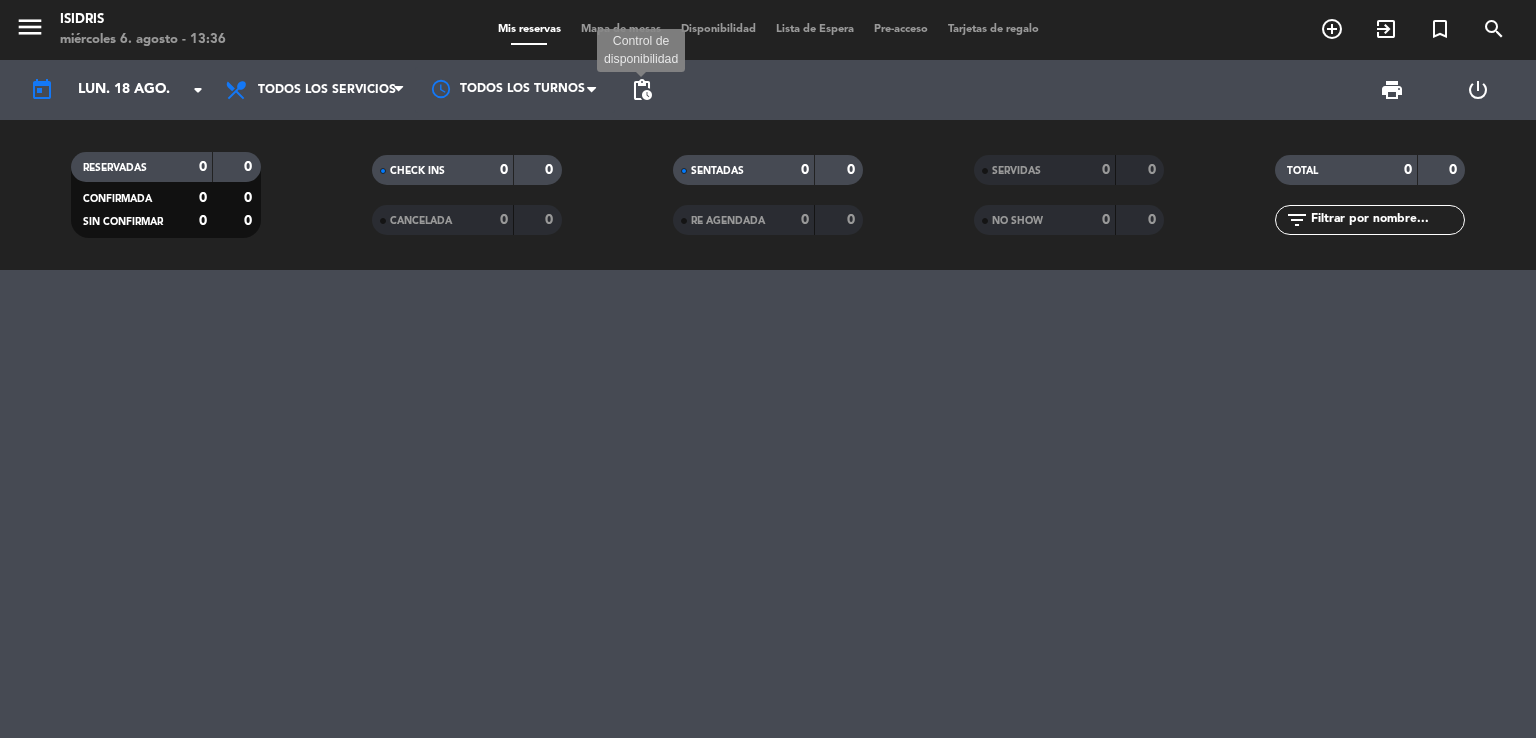 click on "pending_actions" 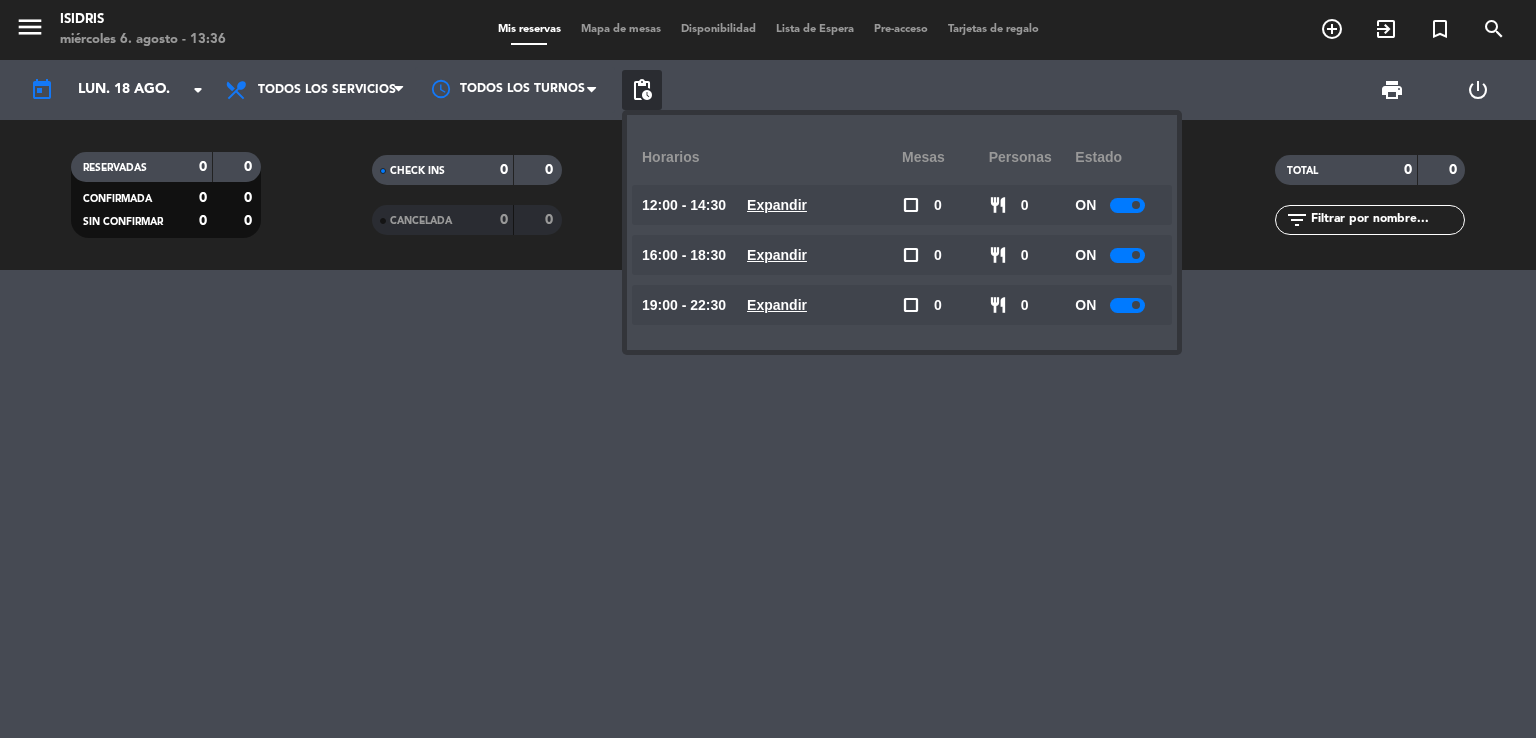 click 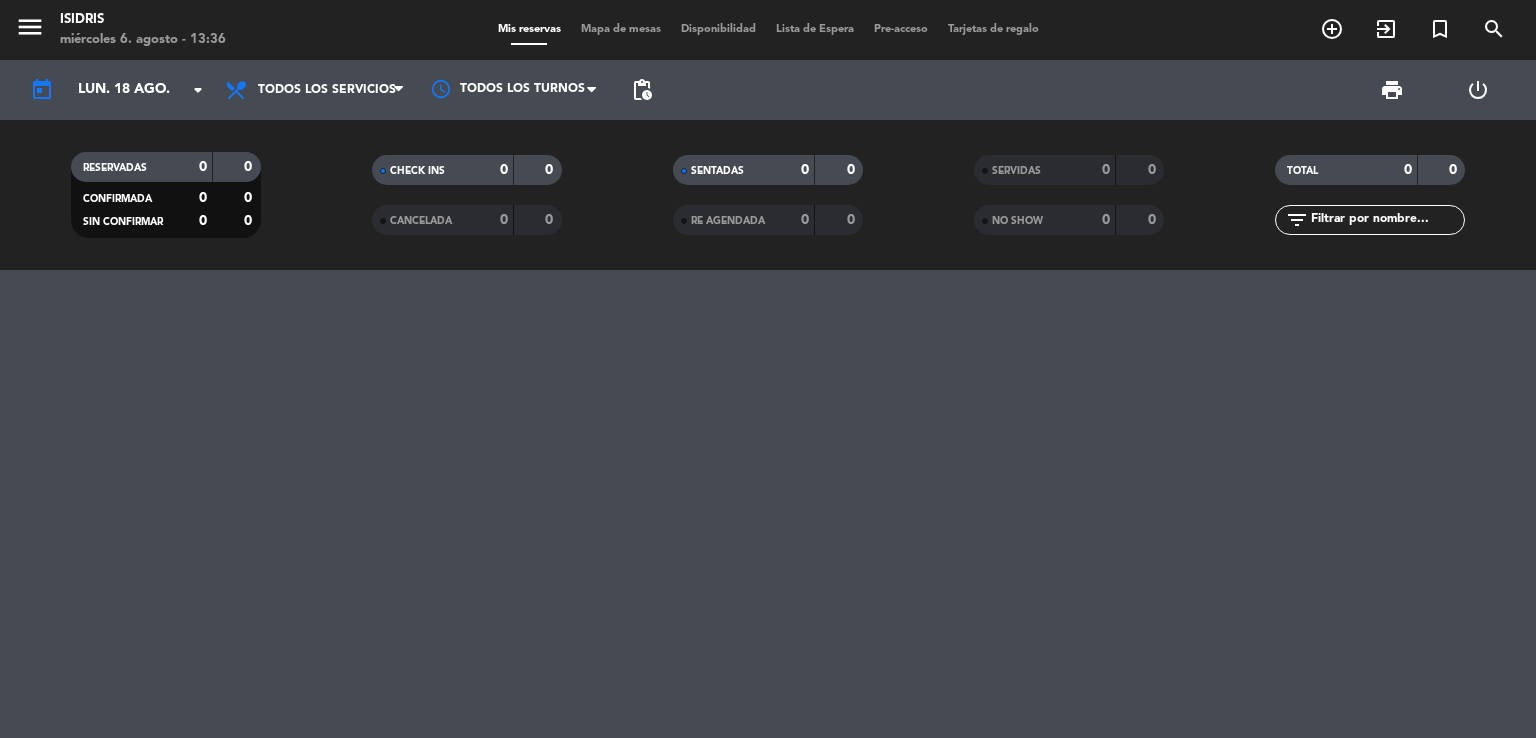 click on "menu  isidris   [DAY] [MONTH] [DAY_NUM]. [MONTH_NAME] - [TIME]   Mis reservas   Mapa de mesas   Disponibilidad   Lista de Espera   Pre-acceso   Tarjetas de regalo  add_circle_outline exit_to_app turned_in_not search" 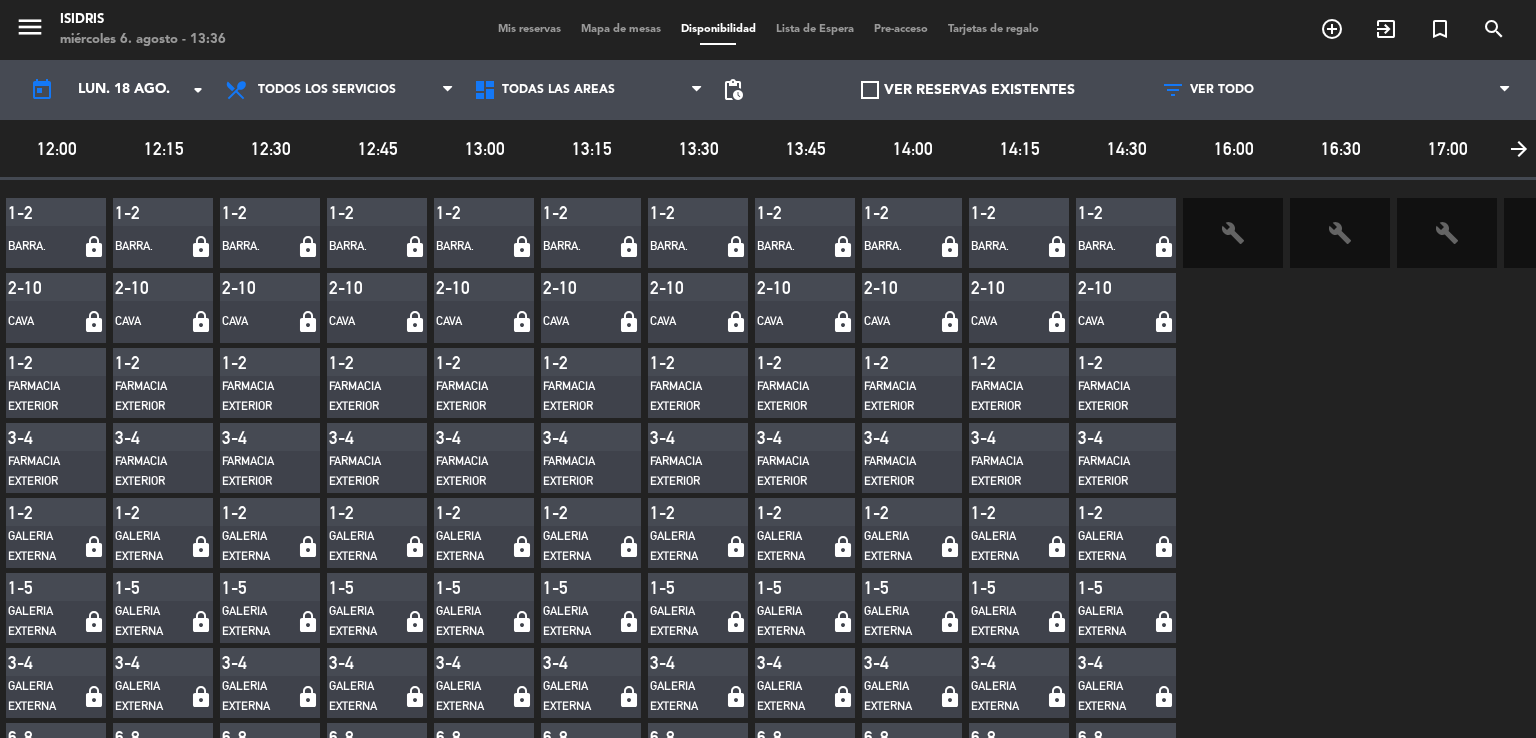 click on "Mis reservas" at bounding box center (529, 29) 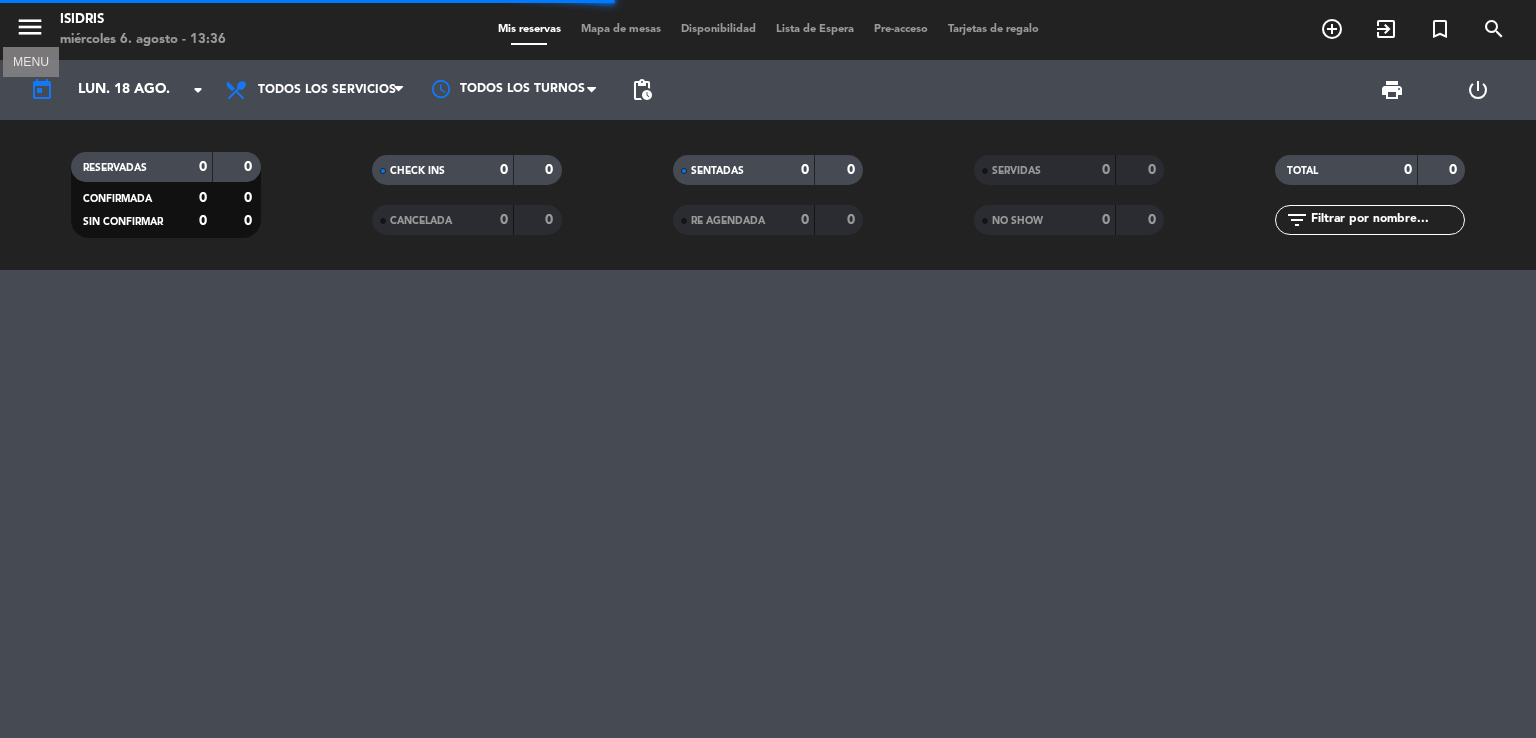 click on "menu" at bounding box center (30, 27) 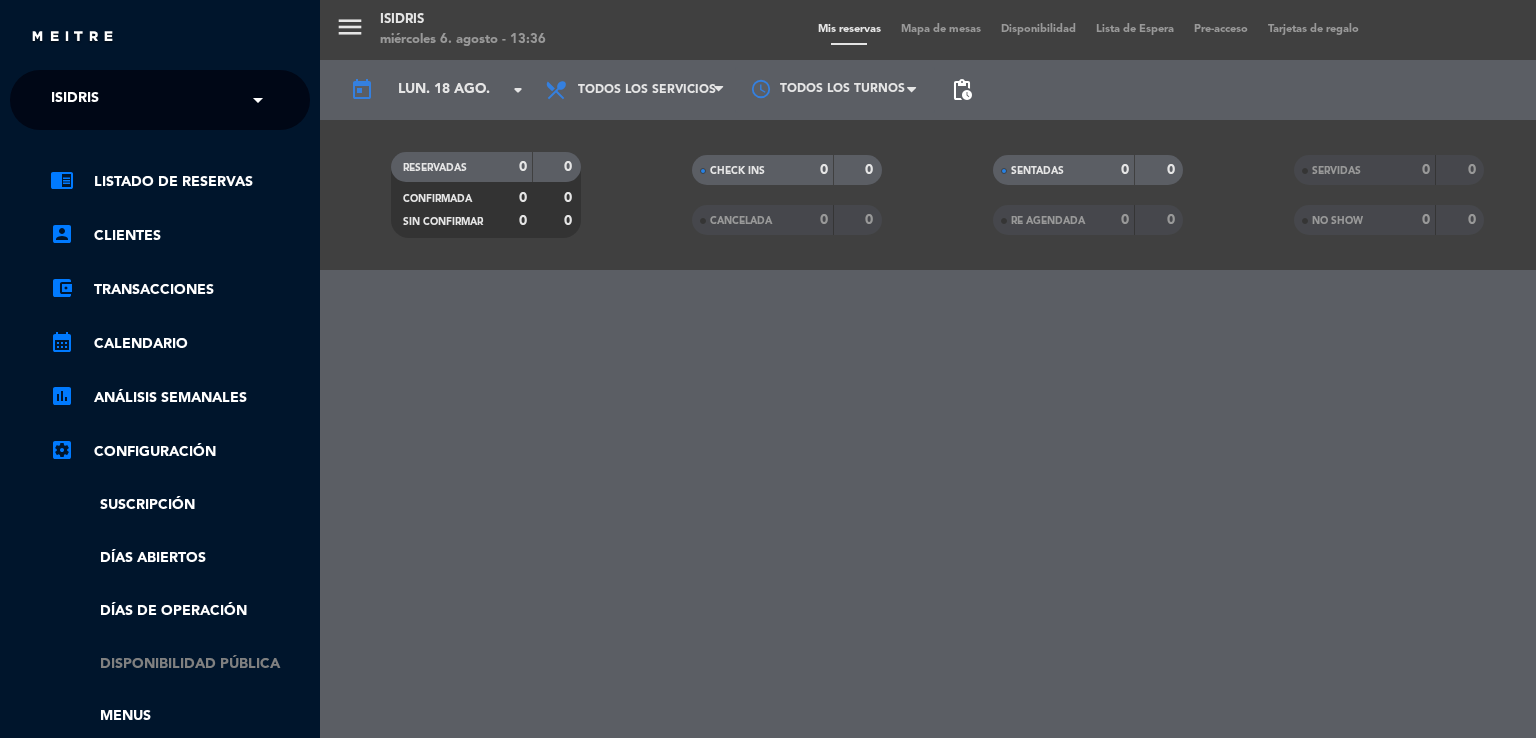 click on "Disponibilidad pública" 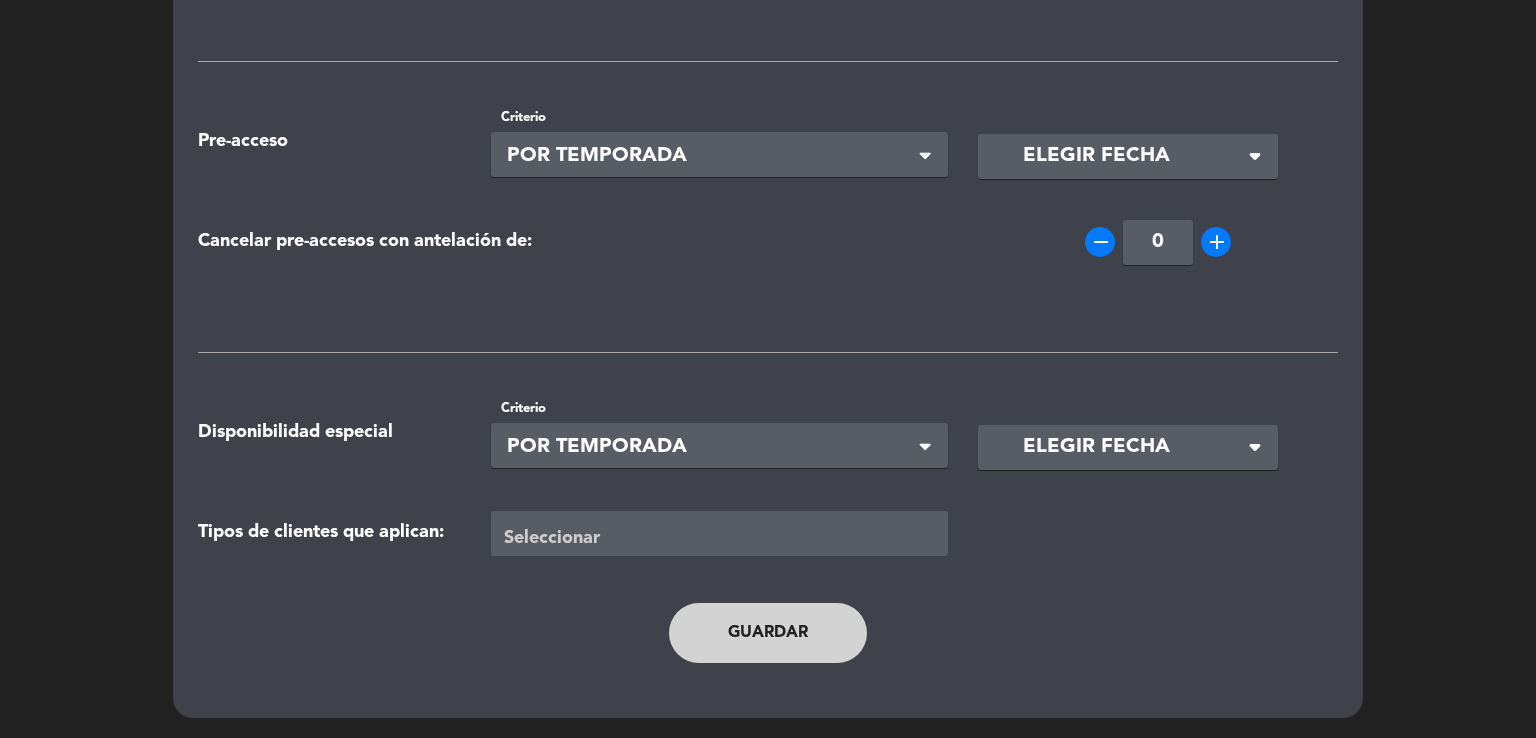 scroll, scrollTop: 0, scrollLeft: 0, axis: both 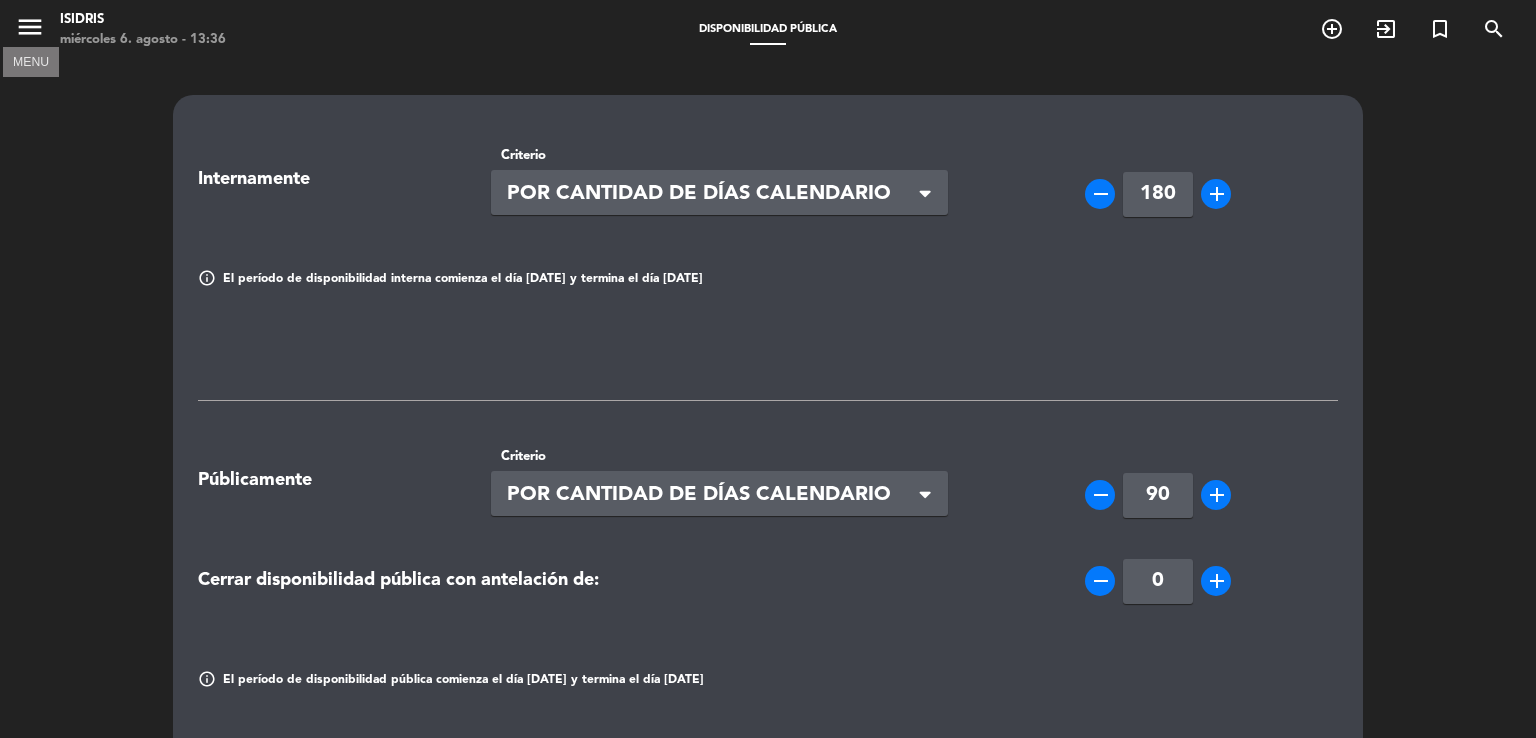 click on "menu" at bounding box center (30, 27) 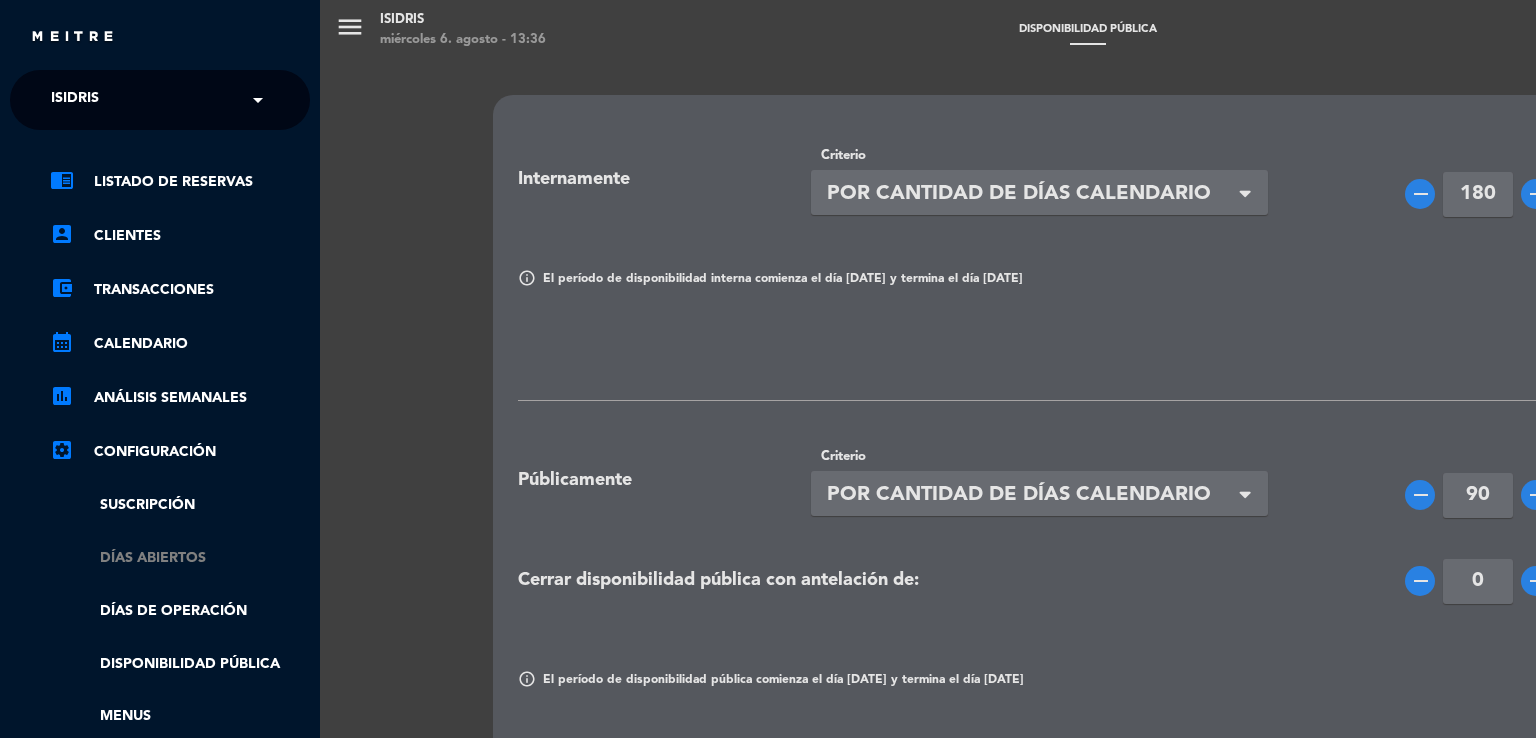 click on "Días abiertos" 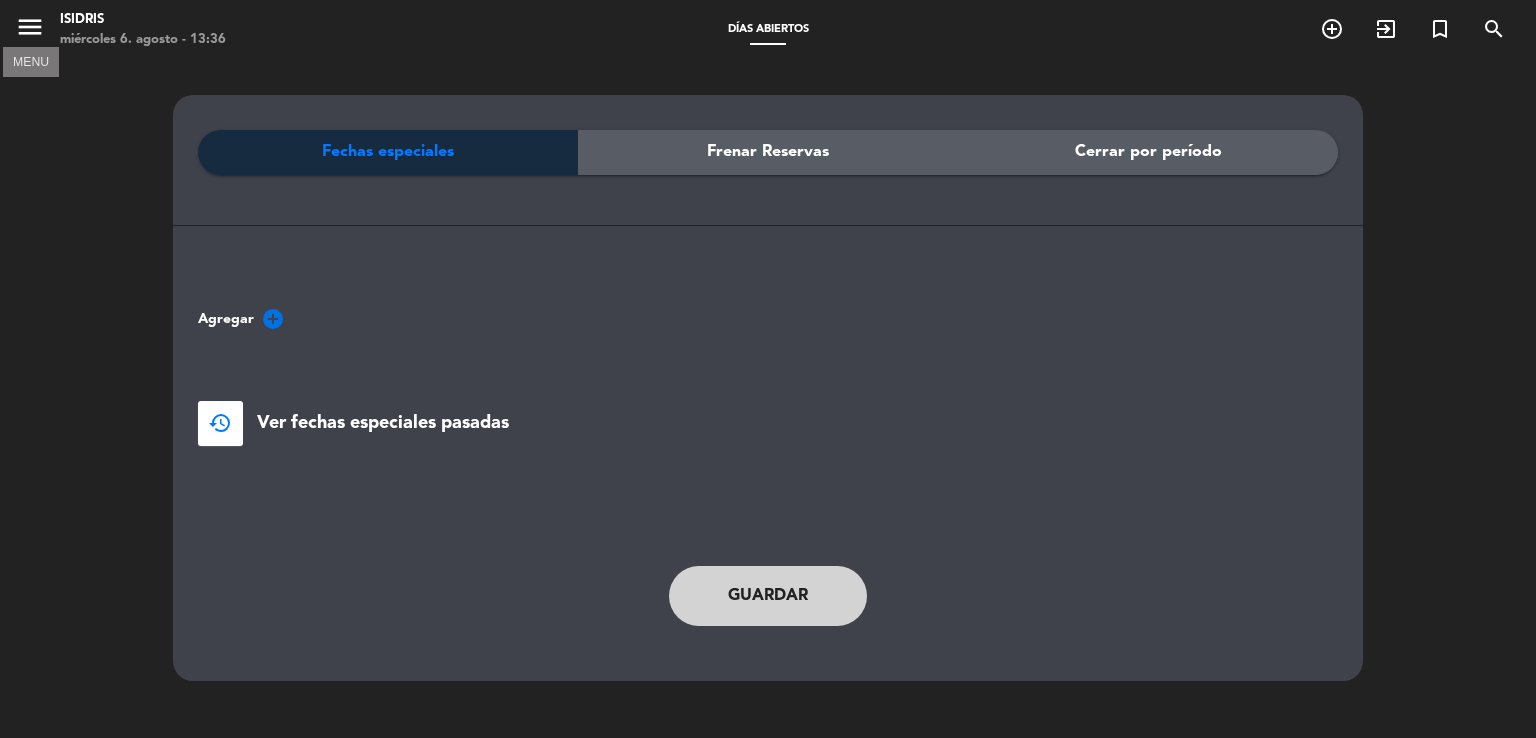 click on "menu" at bounding box center (30, 27) 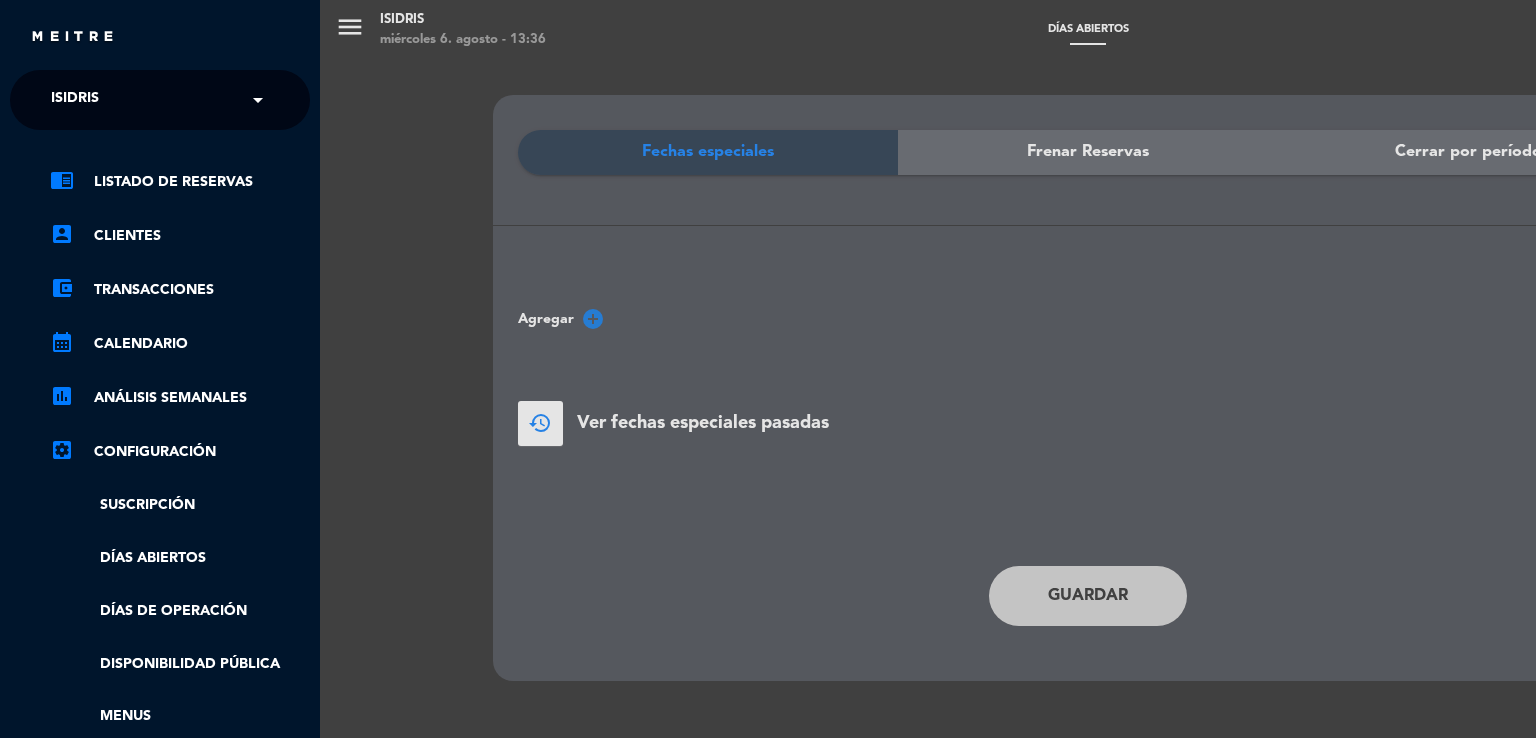 click on "menu  isidris   [DAY] [MONTH] [DAY_NUM]. [MONTH_NAME] - [TIME]   Días abiertos  add_circle_outline exit_to_app turned_in_not search  Fechas especiales   Frenar Reservas   Cerrar por período   Agregar  add_circle restore  Ver fechas especiales pasadas   Guardar" at bounding box center (1088, 369) 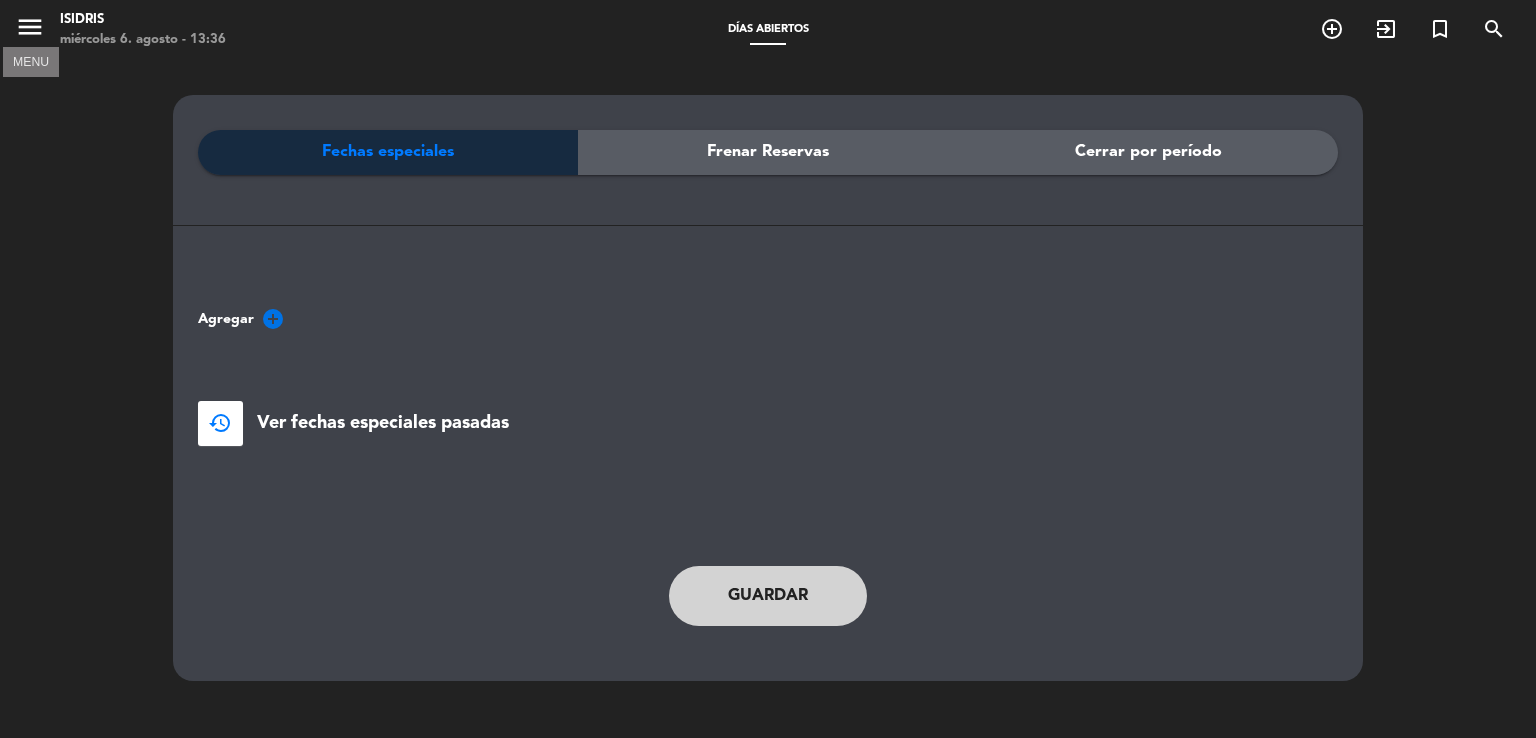 click on "menu" at bounding box center [30, 27] 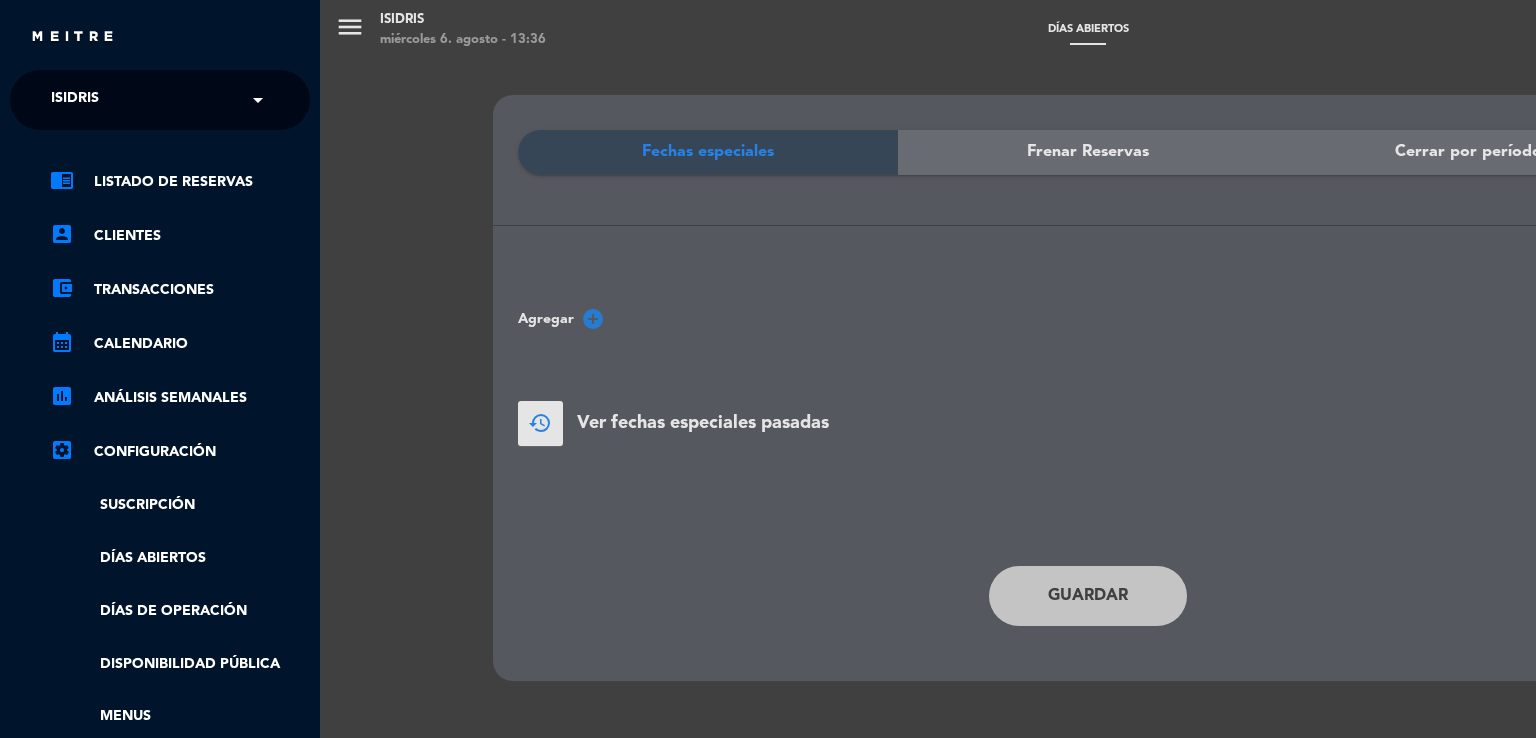 click on "chrome_reader_mode   Listado de Reservas   account_box   Clientes   account_balance_wallet   Transacciones   calendar_month   Calendario   assessment   ANÁLISIS SEMANALES   settings_applications   Configuración   Suscripción   Días abiertos   Días de Operación   Disponibilidad pública   Menus   Gestión de usuarios   Agente de IA   Nuevo" 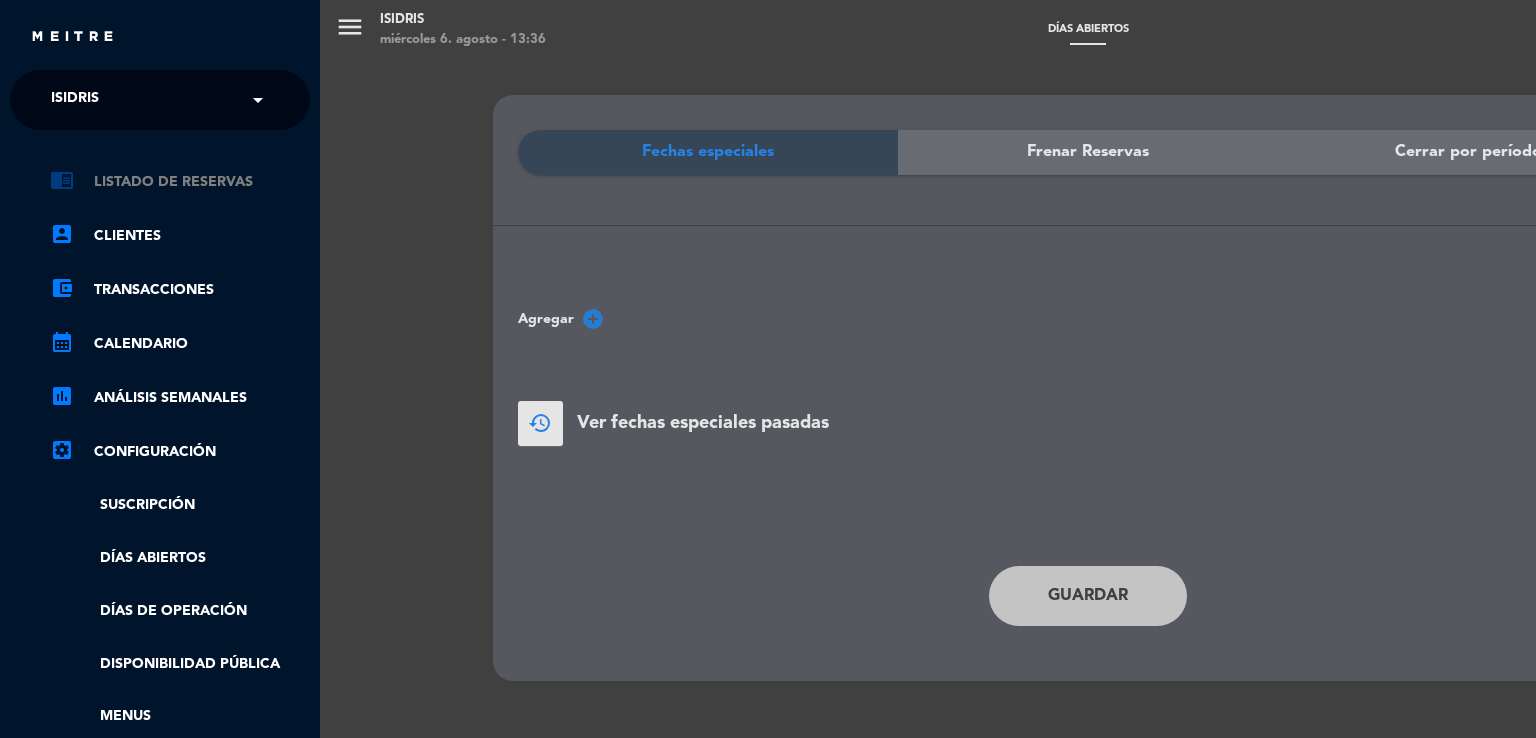click on "chrome_reader_mode   Listado de Reservas" 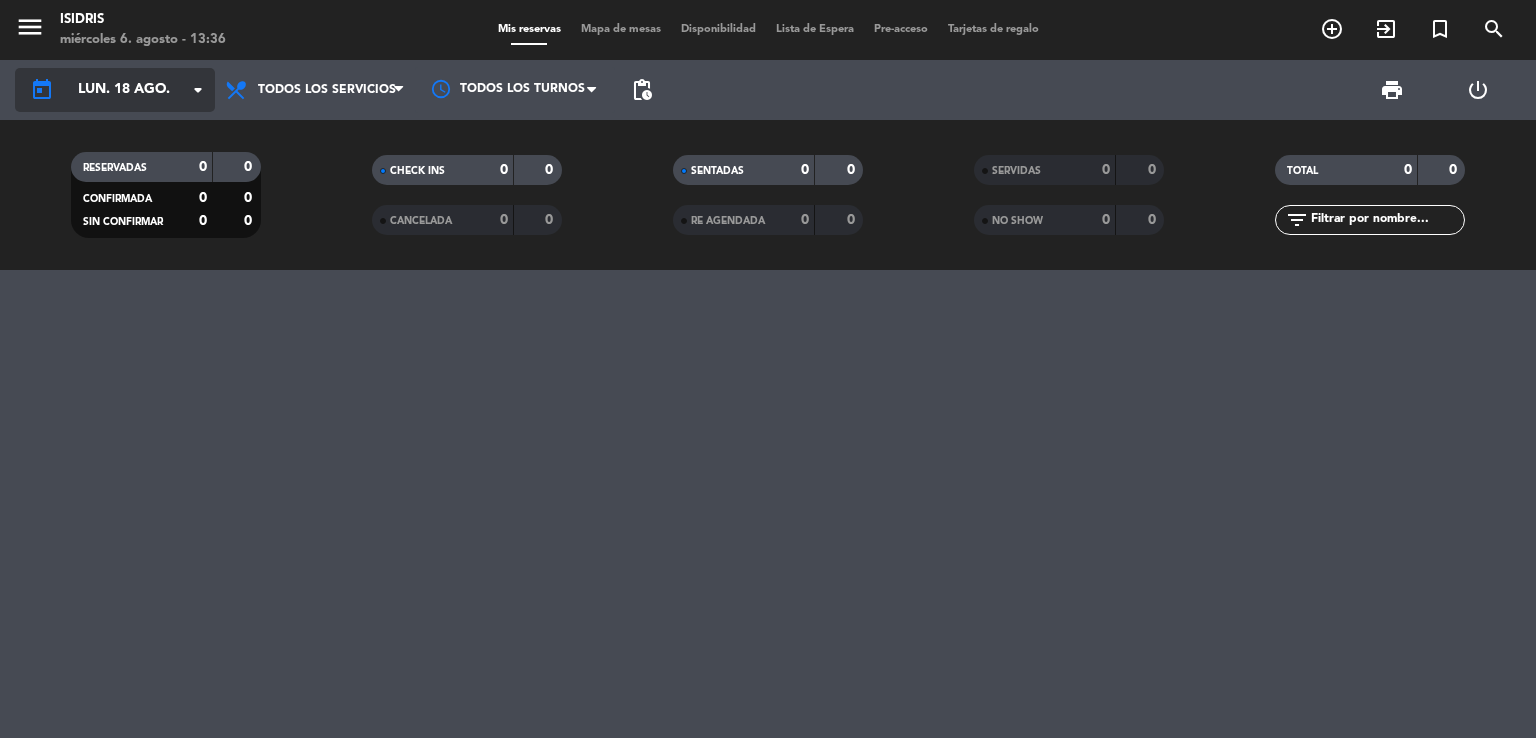 click on "lun. 18 ago." 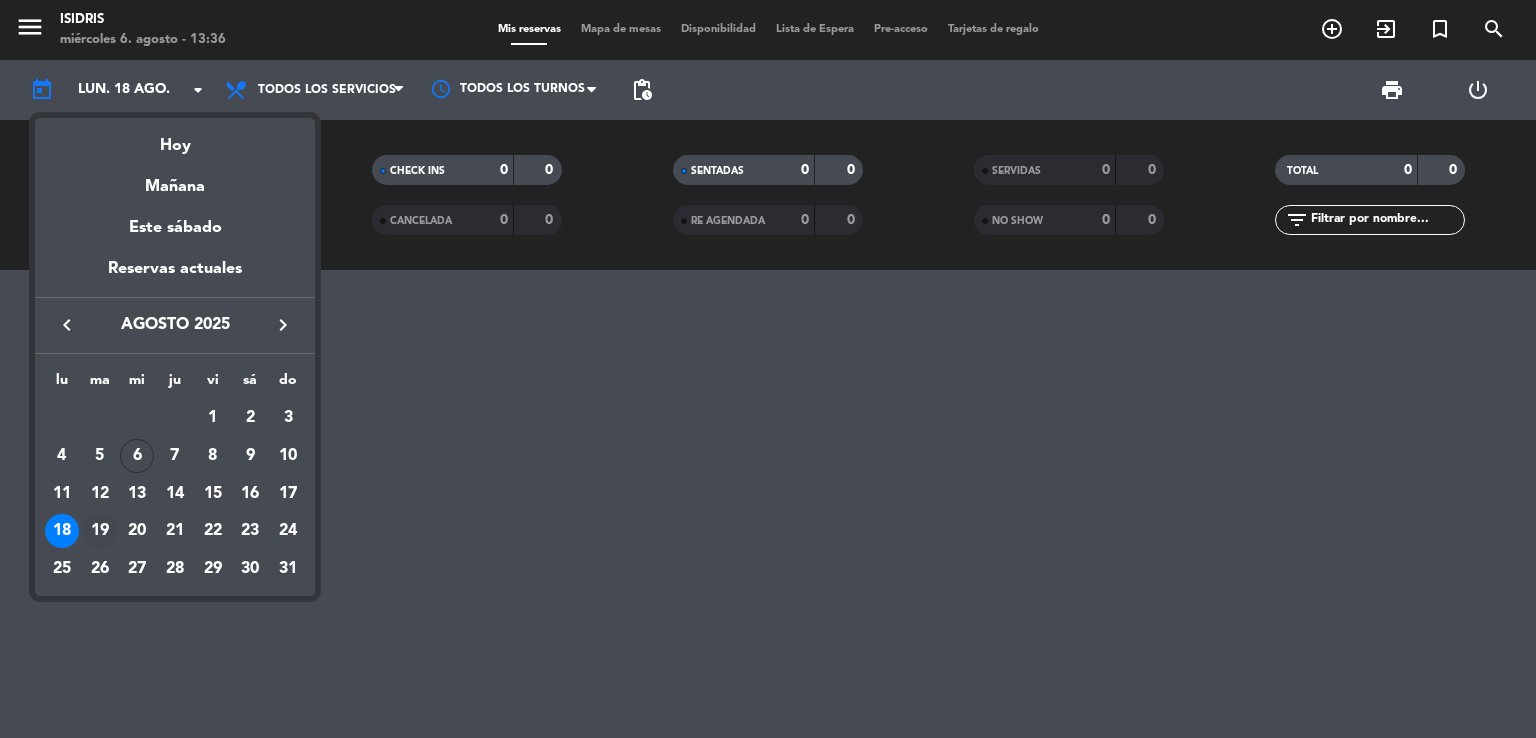 click on "19" at bounding box center [100, 531] 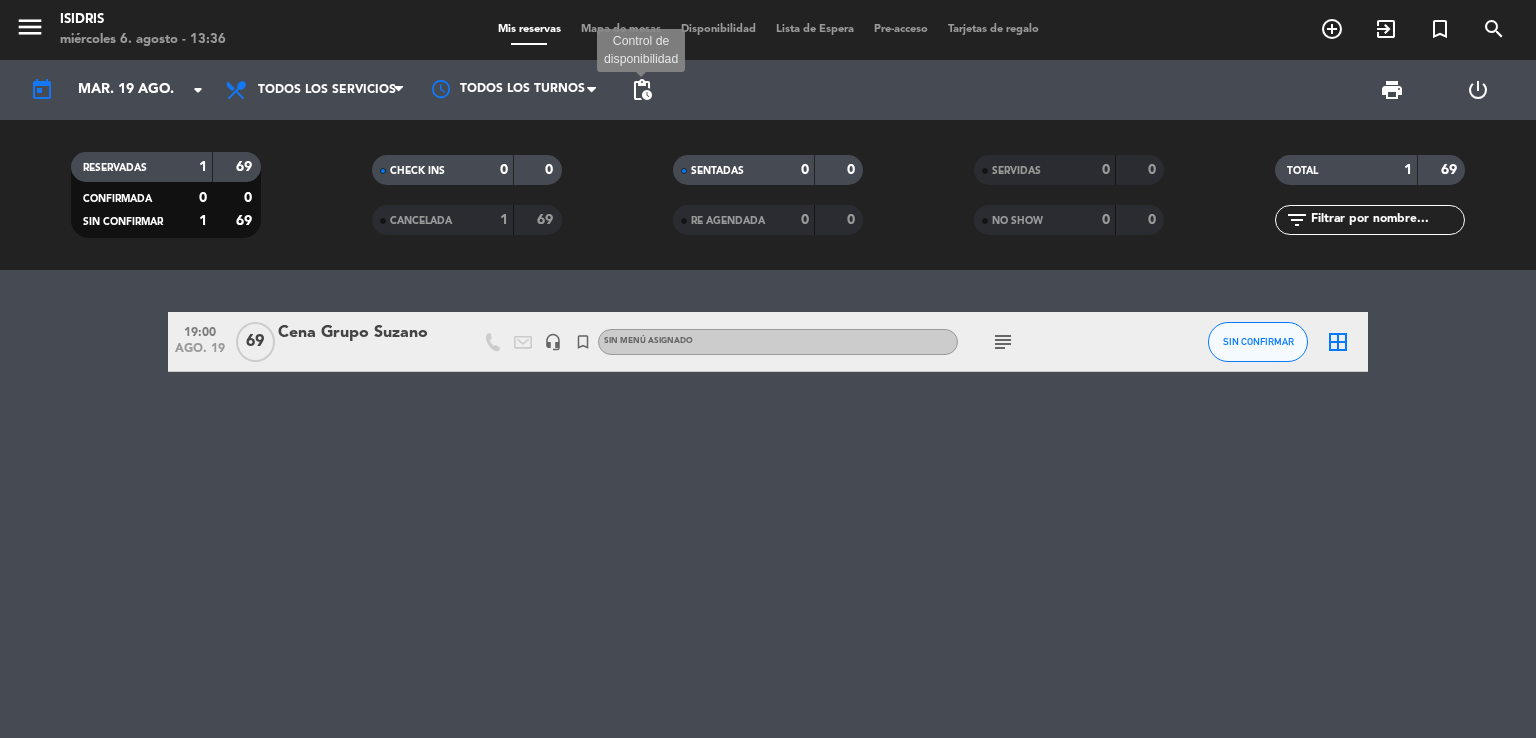 click on "pending_actions" 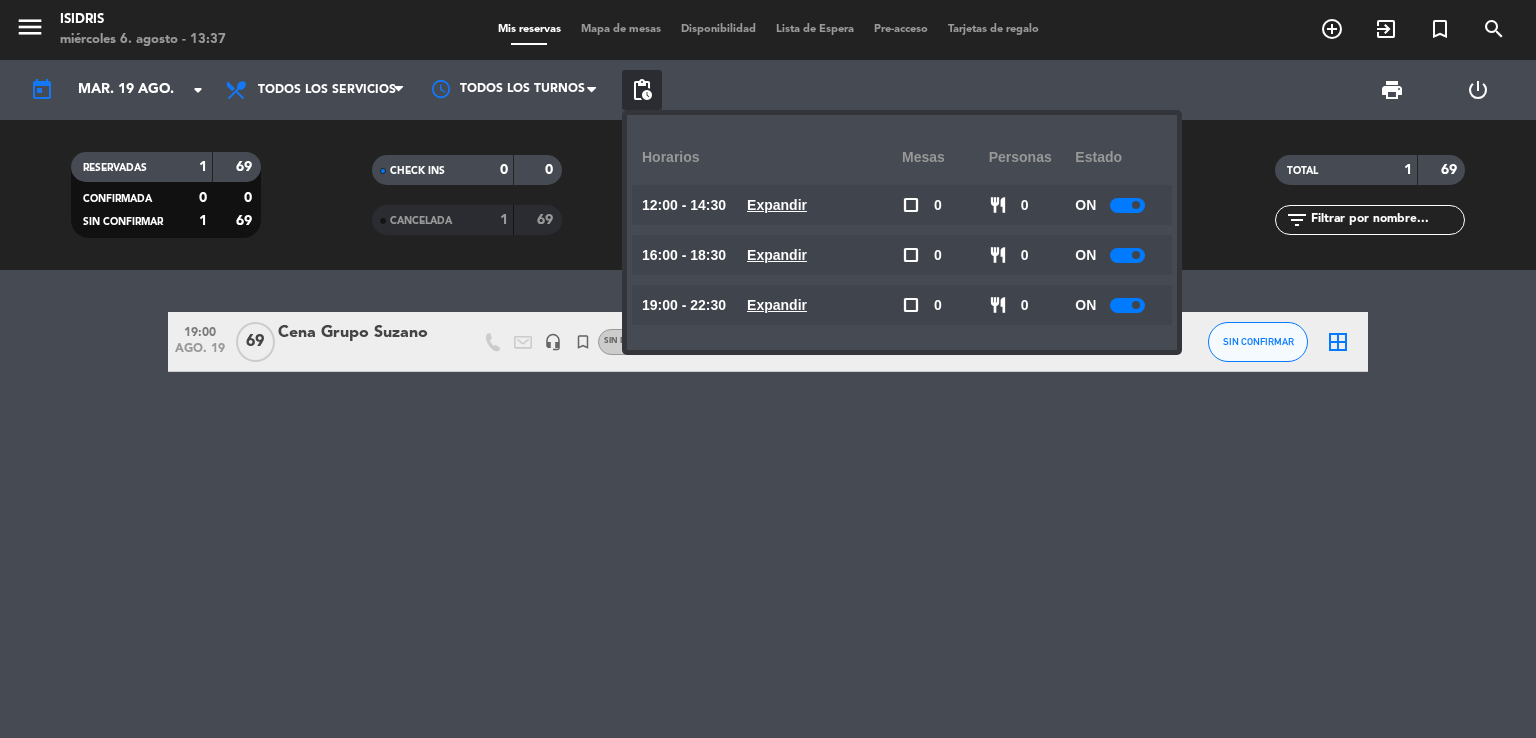 click 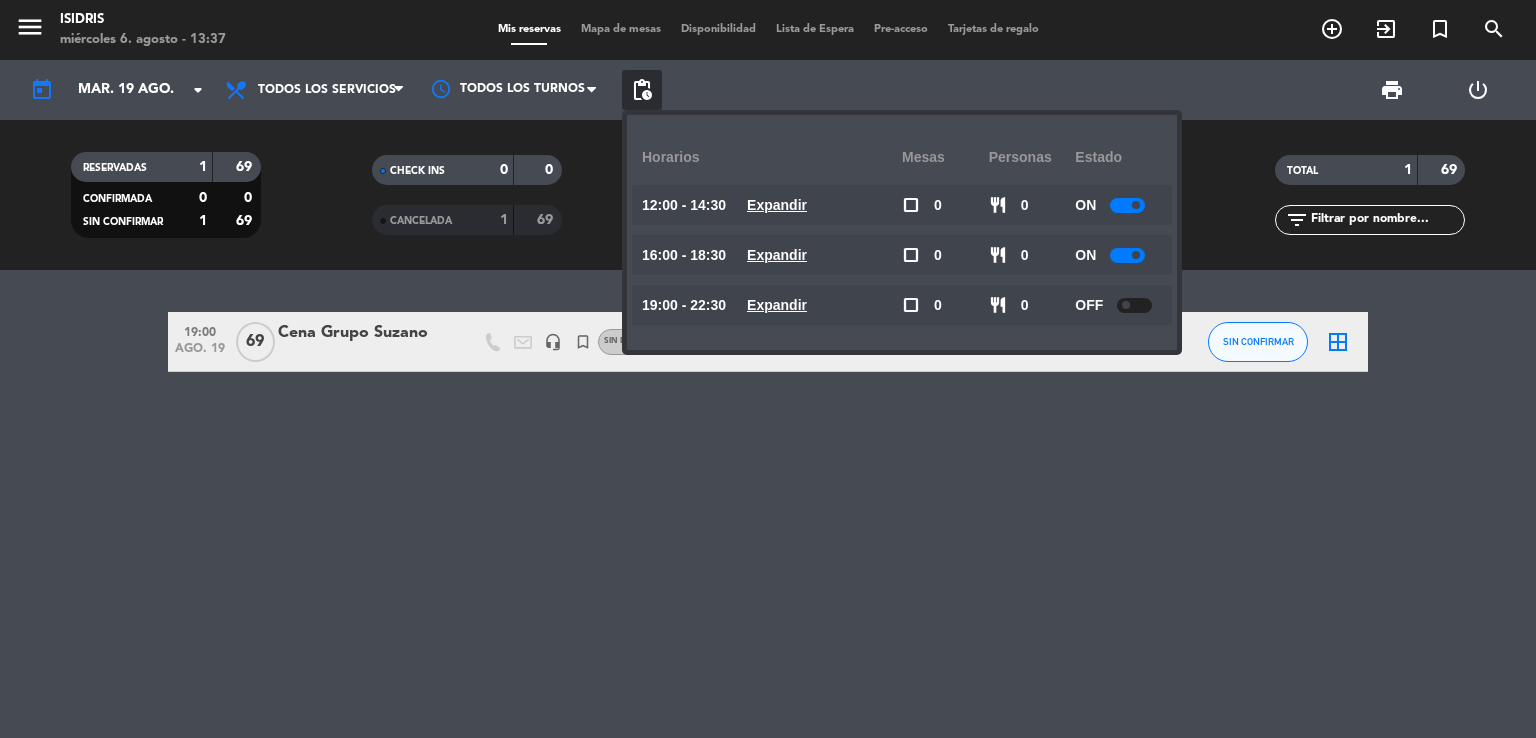 click 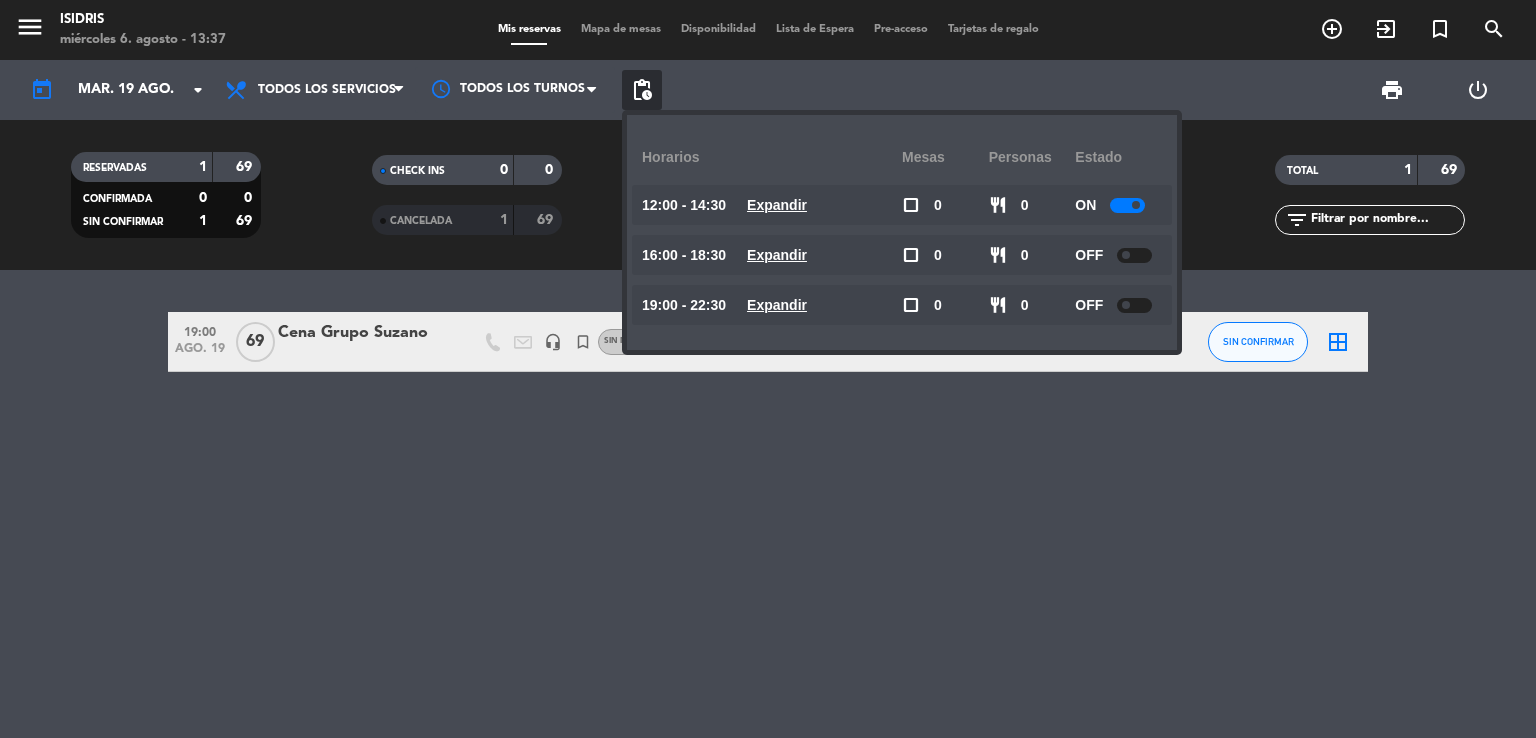 click on "[TIME] ago. [DAY_NUM] 69 Cena Grupo Suzano headset_mic turned_in_not Sin menú asignado subject SIN CONFIRMAR border_all" 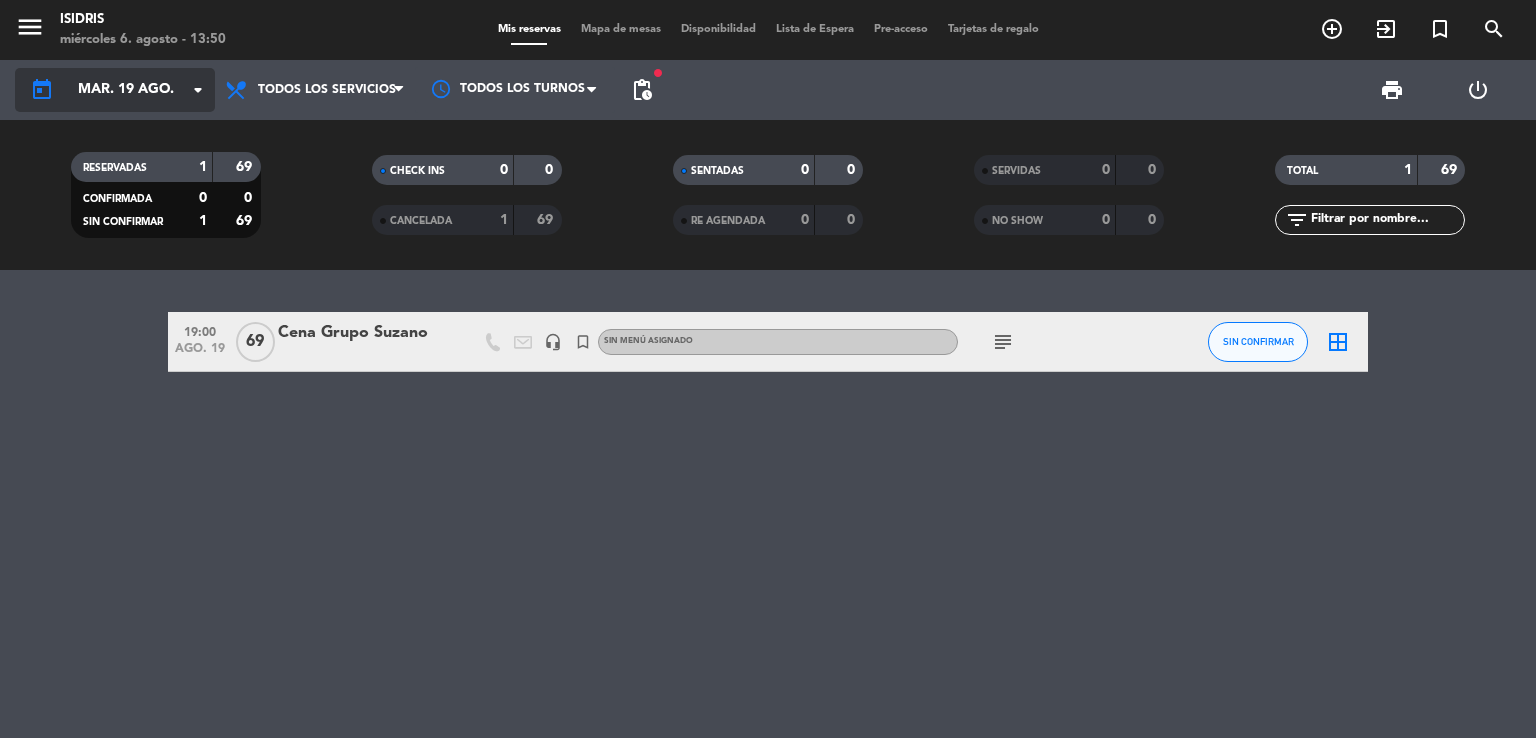click on "mar. 19 ago." 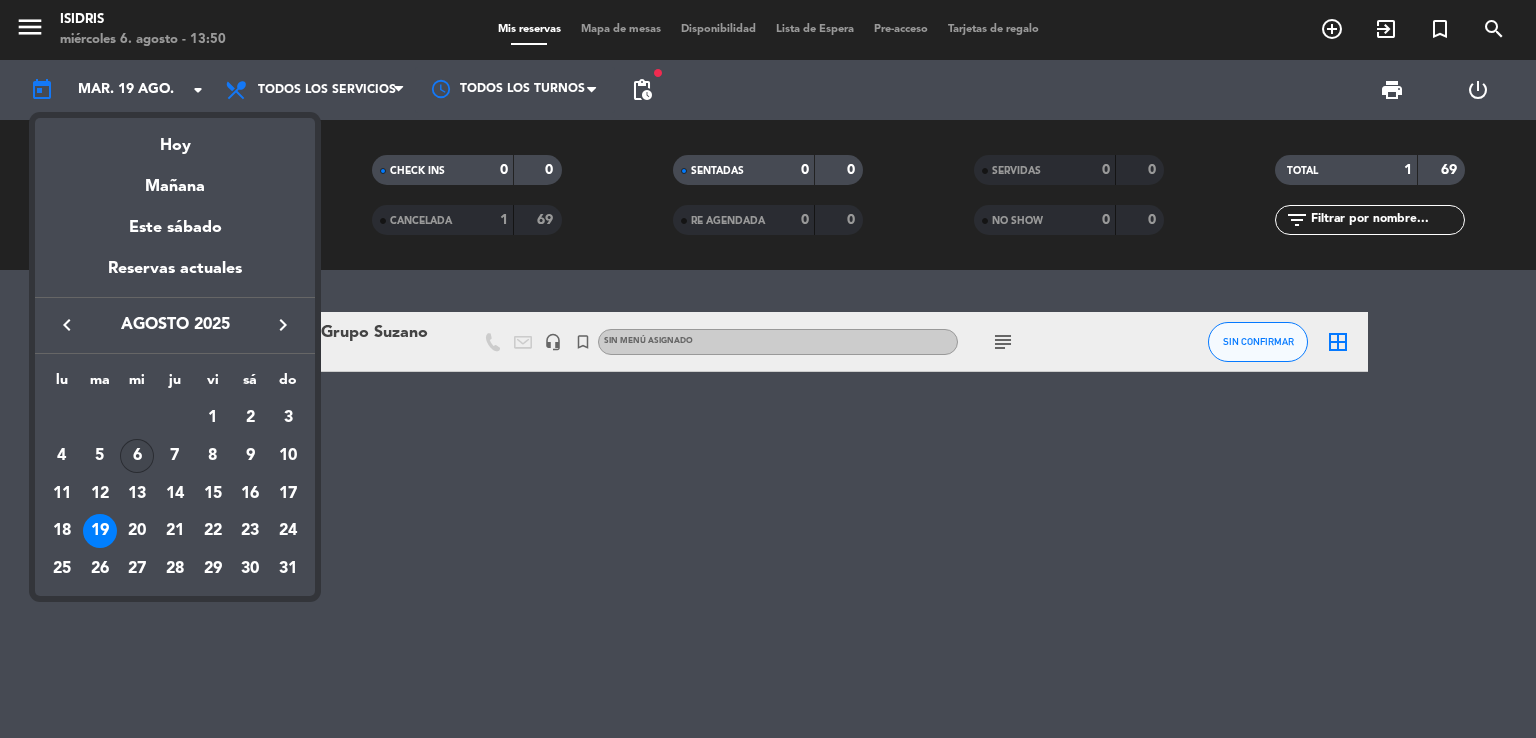 click on "6" at bounding box center [137, 456] 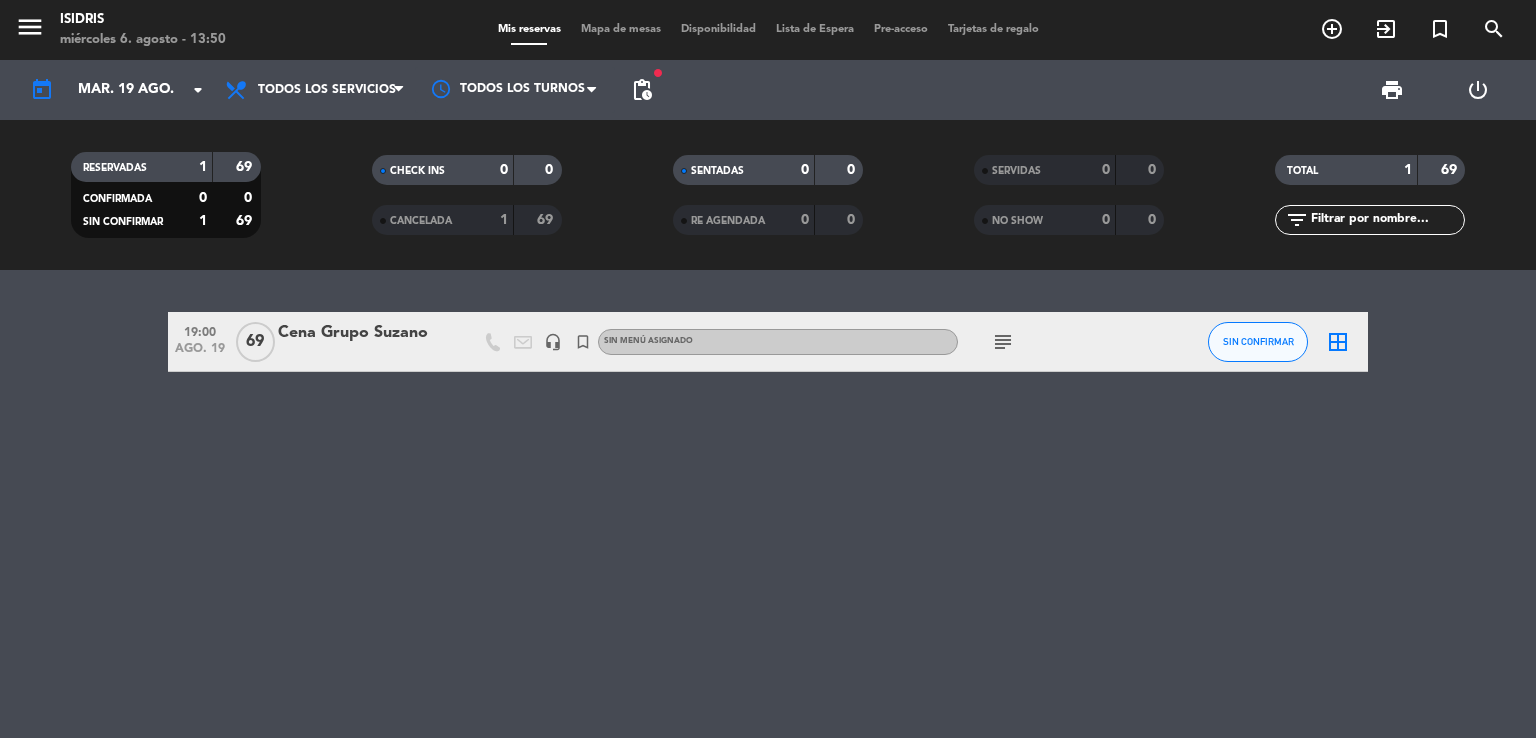 type on "mié. 6 ago." 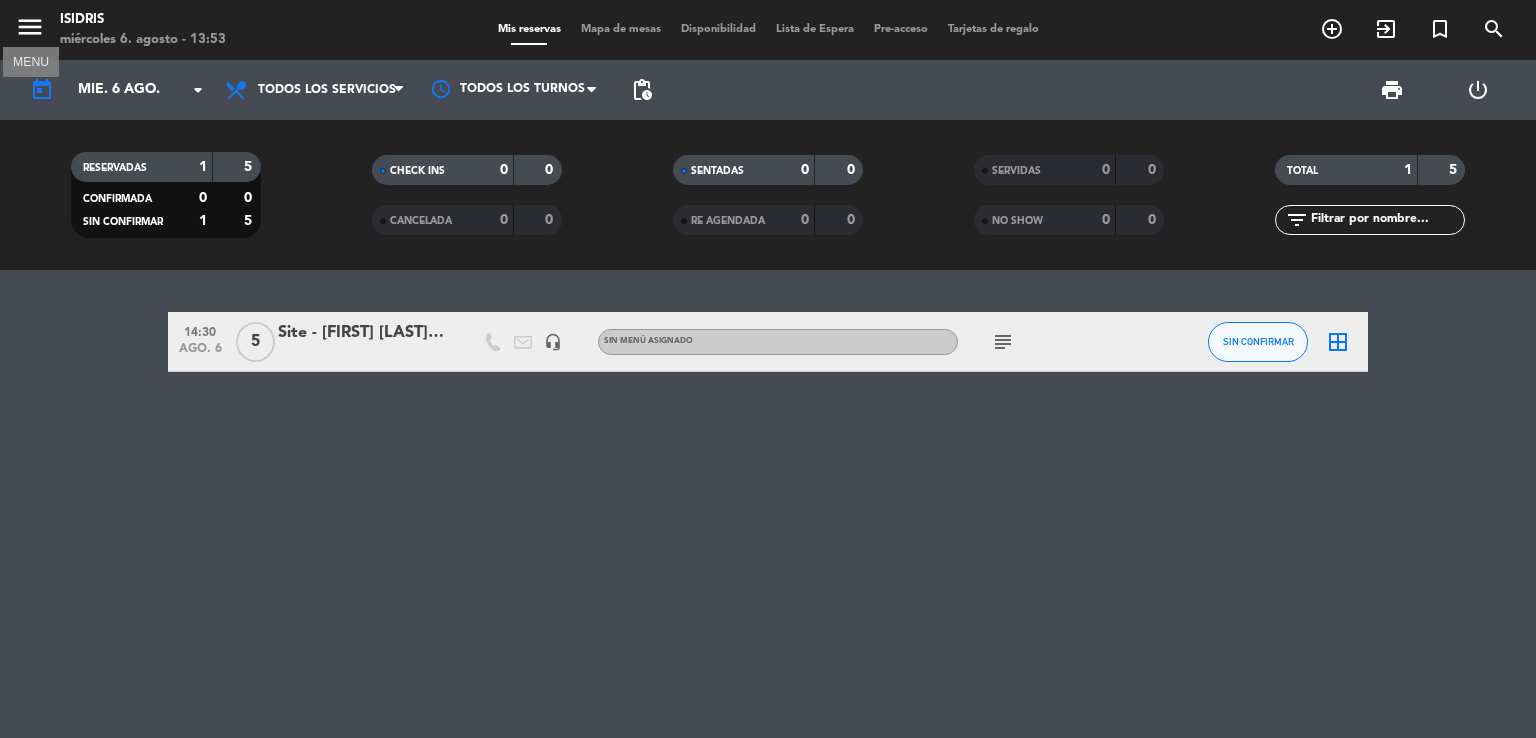 click on "menu" at bounding box center (30, 27) 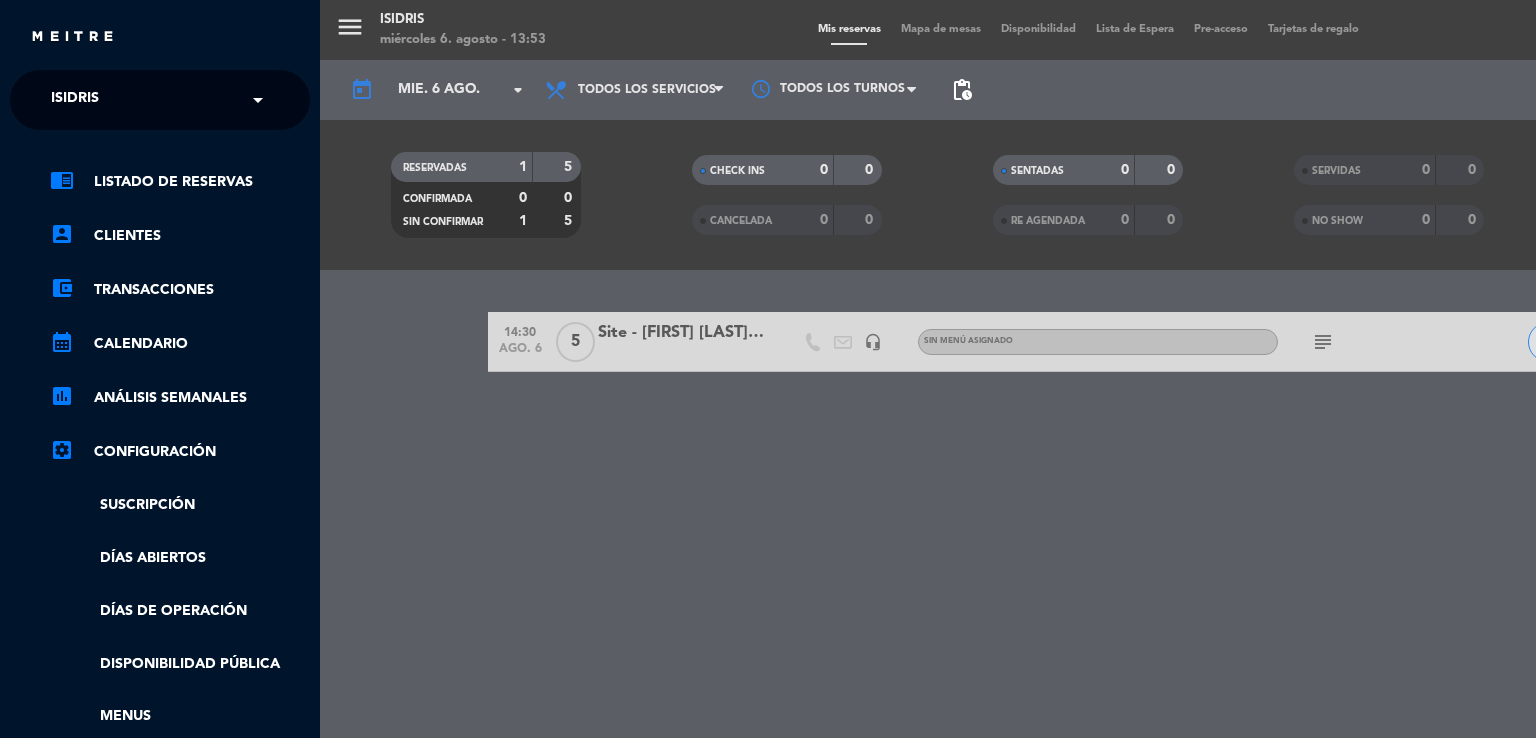 click 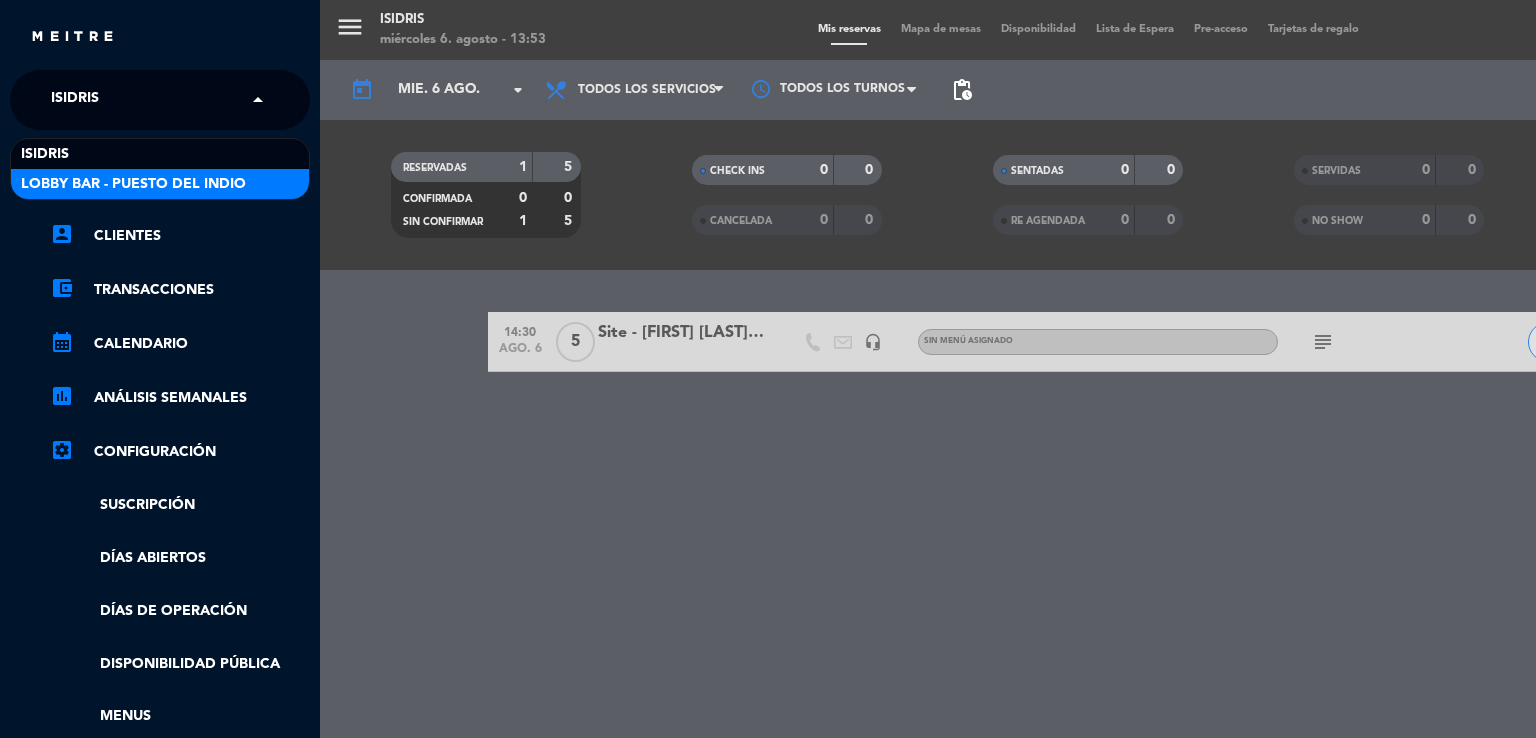 click on "Lobby Bar - Puesto del Indio" at bounding box center [133, 184] 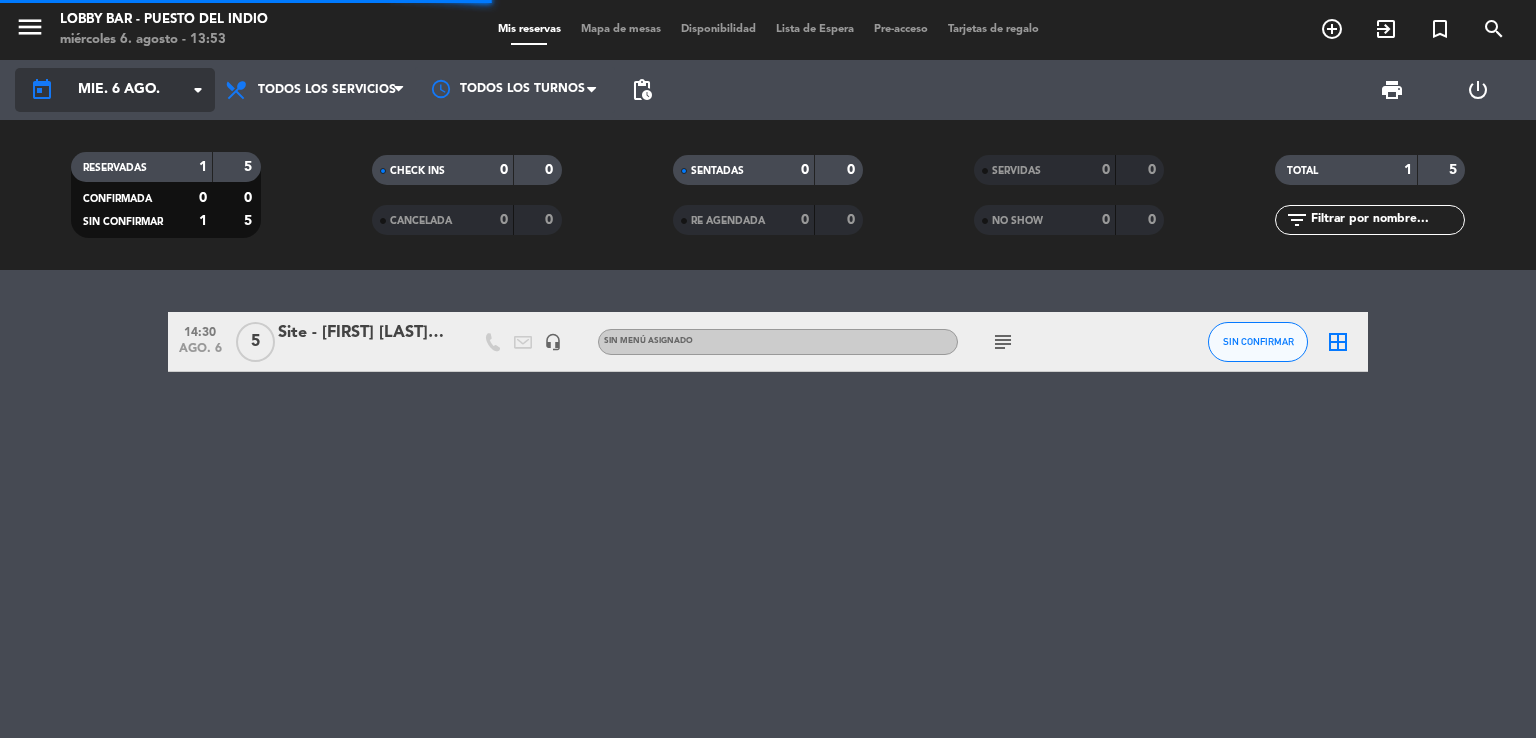click on "mié. 6 ago." 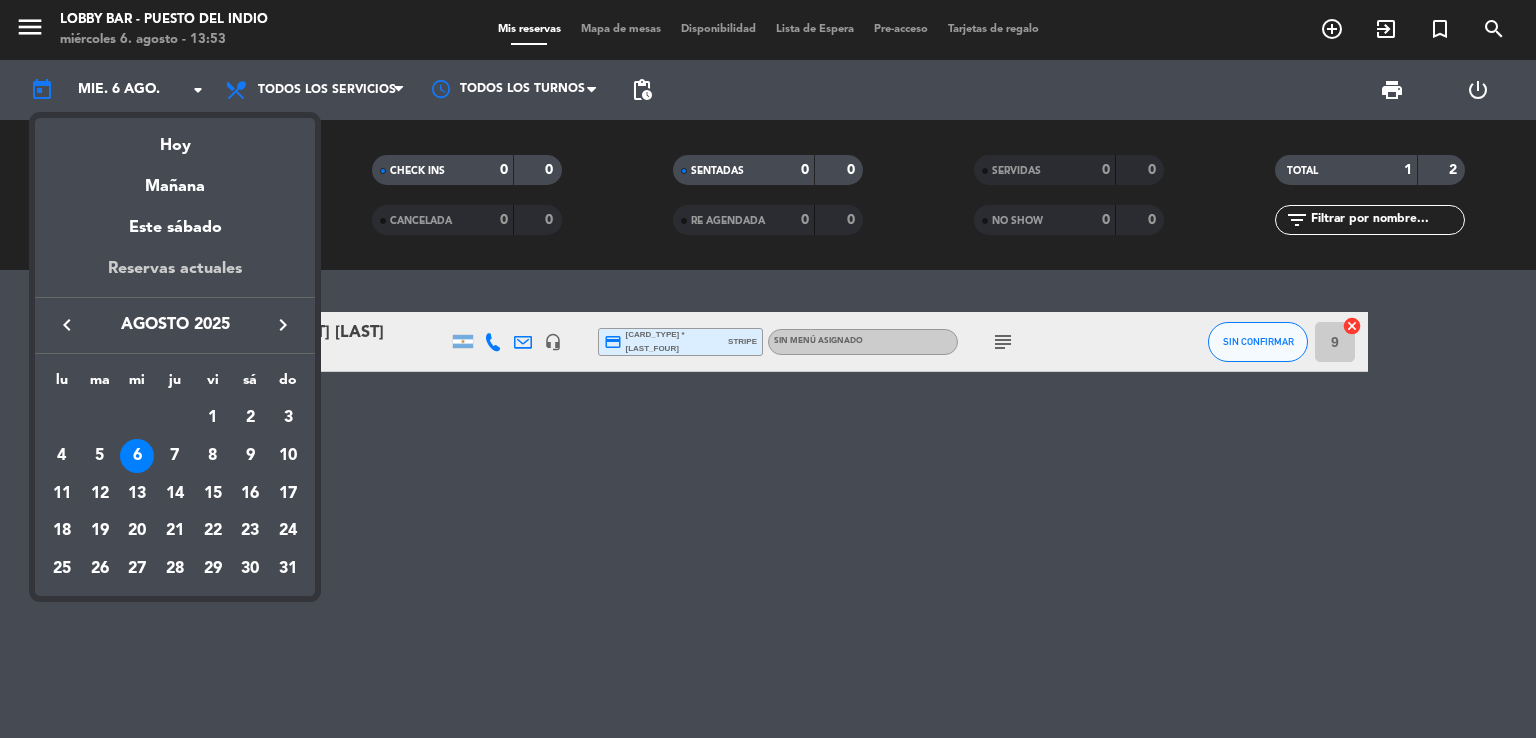 click on "Reservas actuales" at bounding box center [175, 276] 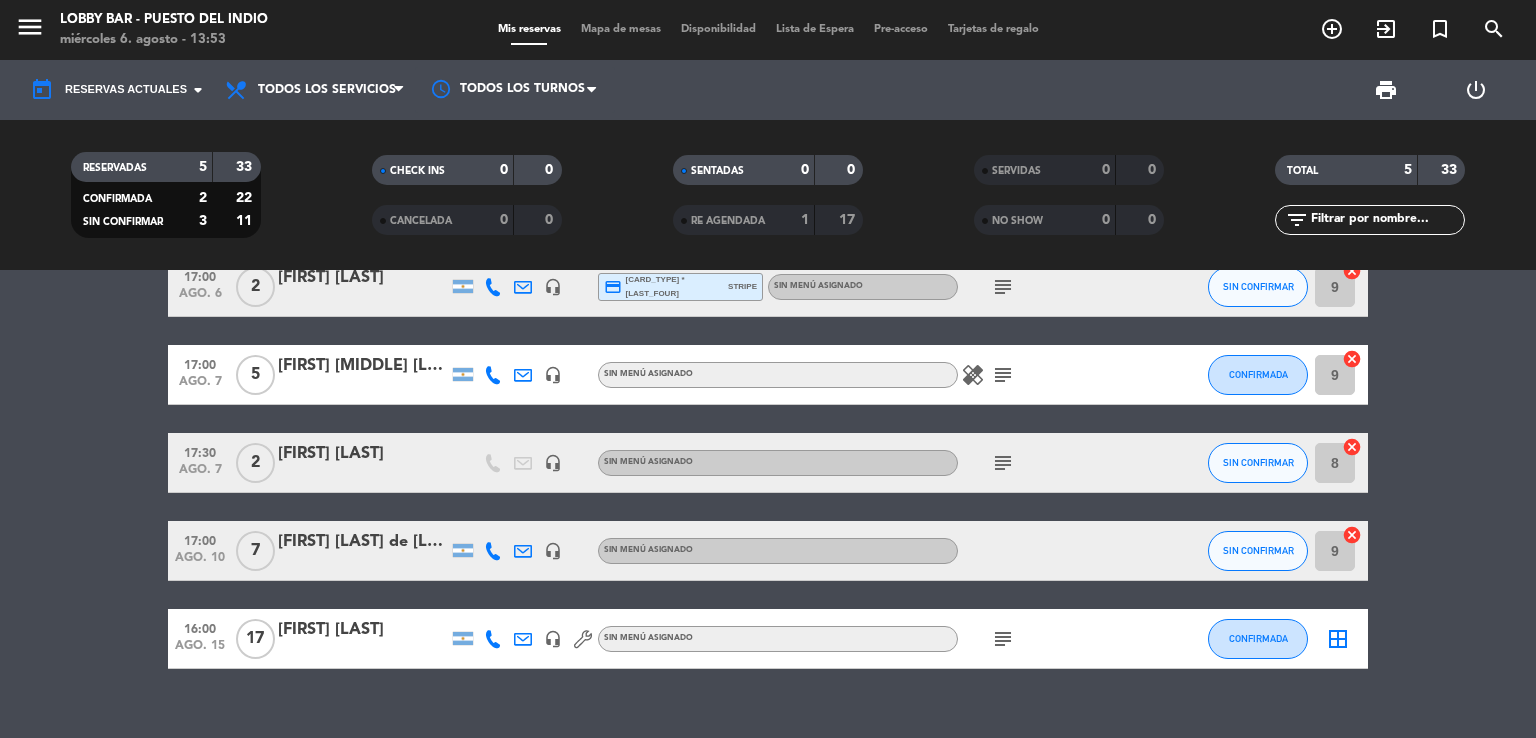 scroll, scrollTop: 56, scrollLeft: 0, axis: vertical 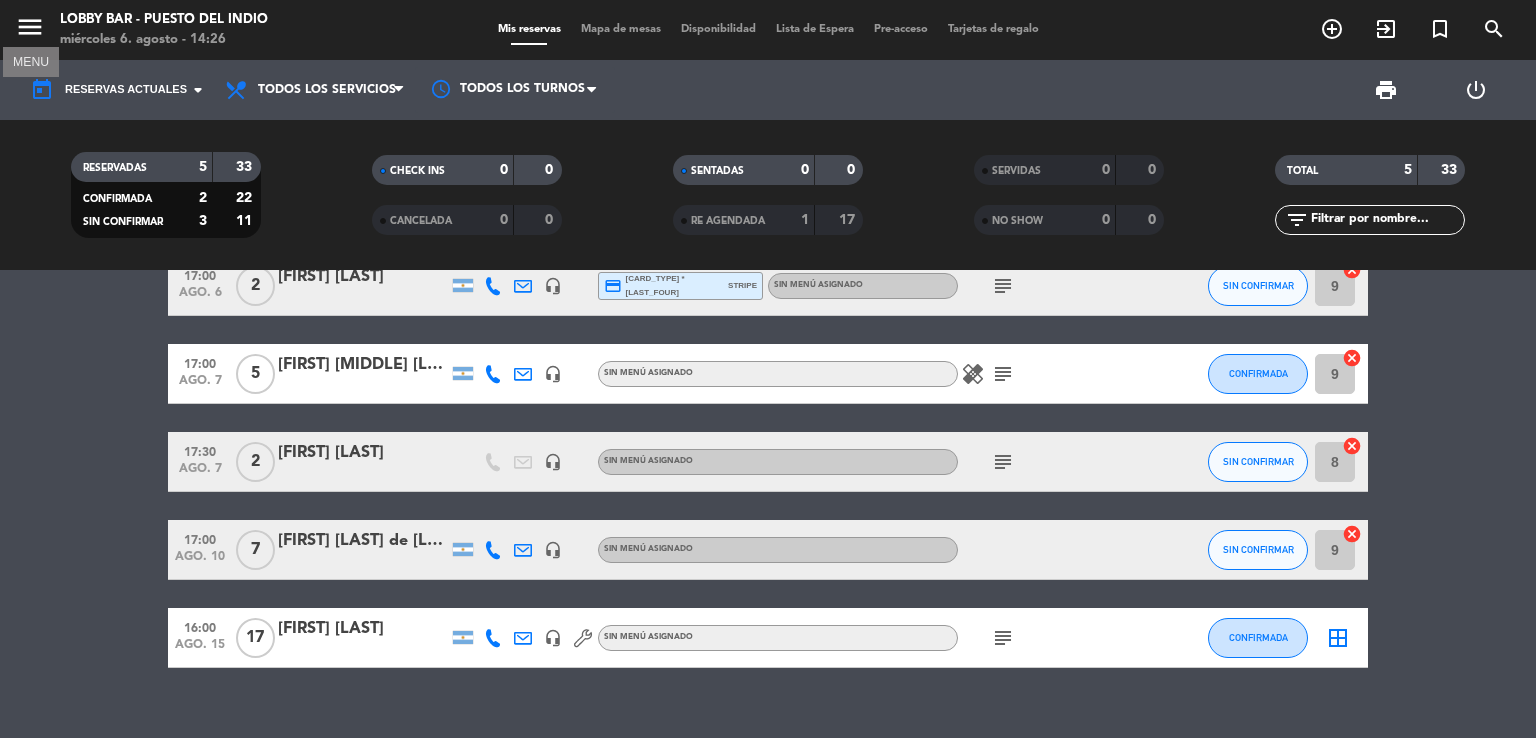 click on "menu" at bounding box center (30, 27) 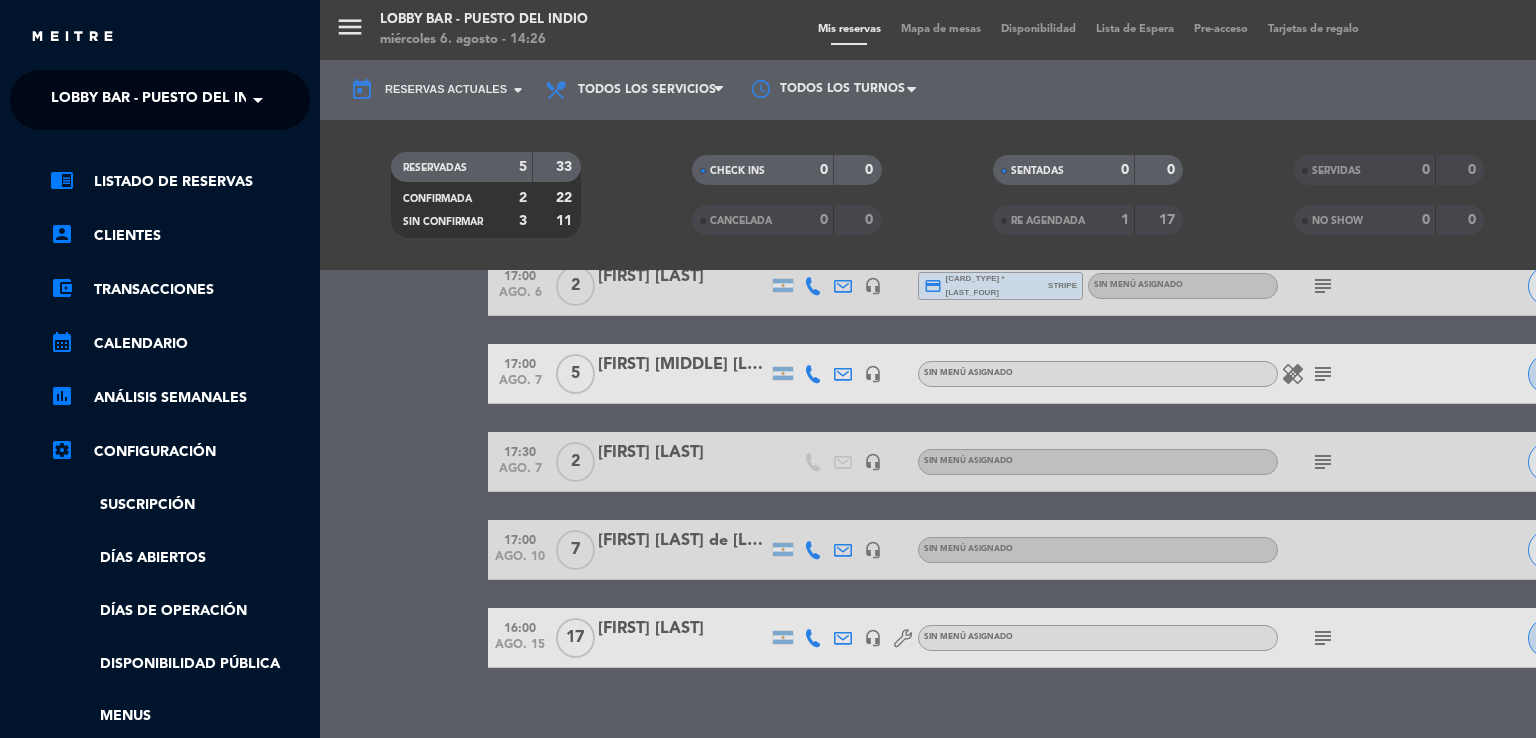 click on "[CARD_TYPE] * [LAST_FOUR] [TIME] ago. [DAY_NUM] 2 Videla Pablo headset_mic credit_card [CARD_TYPE] * [LAST_FOUR] stripe Sin menú asignado subject SIN CONFIRMAR 9 cancel [TIME] ago. [DAY_NUM] 5 Juan Ignacio San Martín headset_mic Sin menú asignado healing subject CONFIRMADA 9 cancel" at bounding box center (1088, 369) 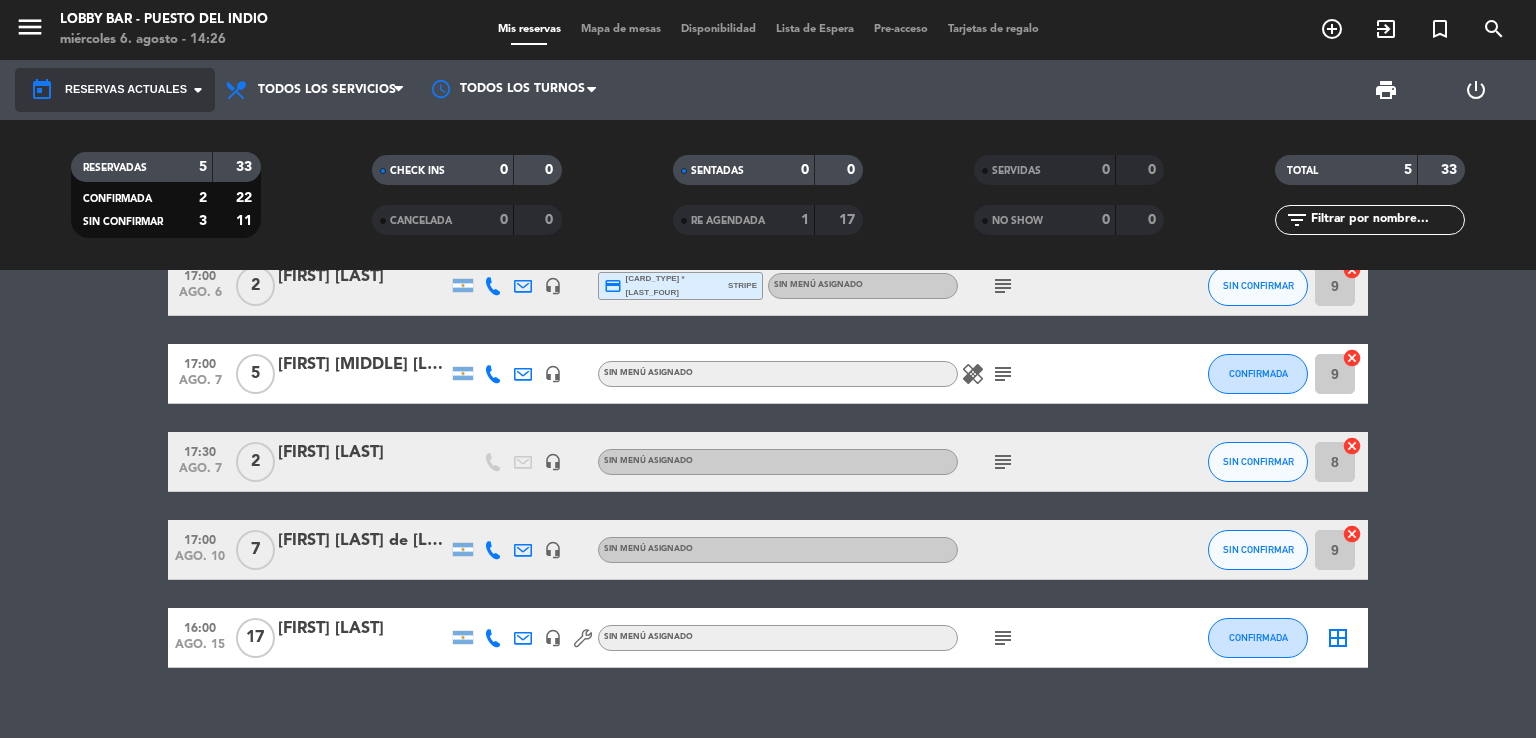 click on "Reservas actuales" 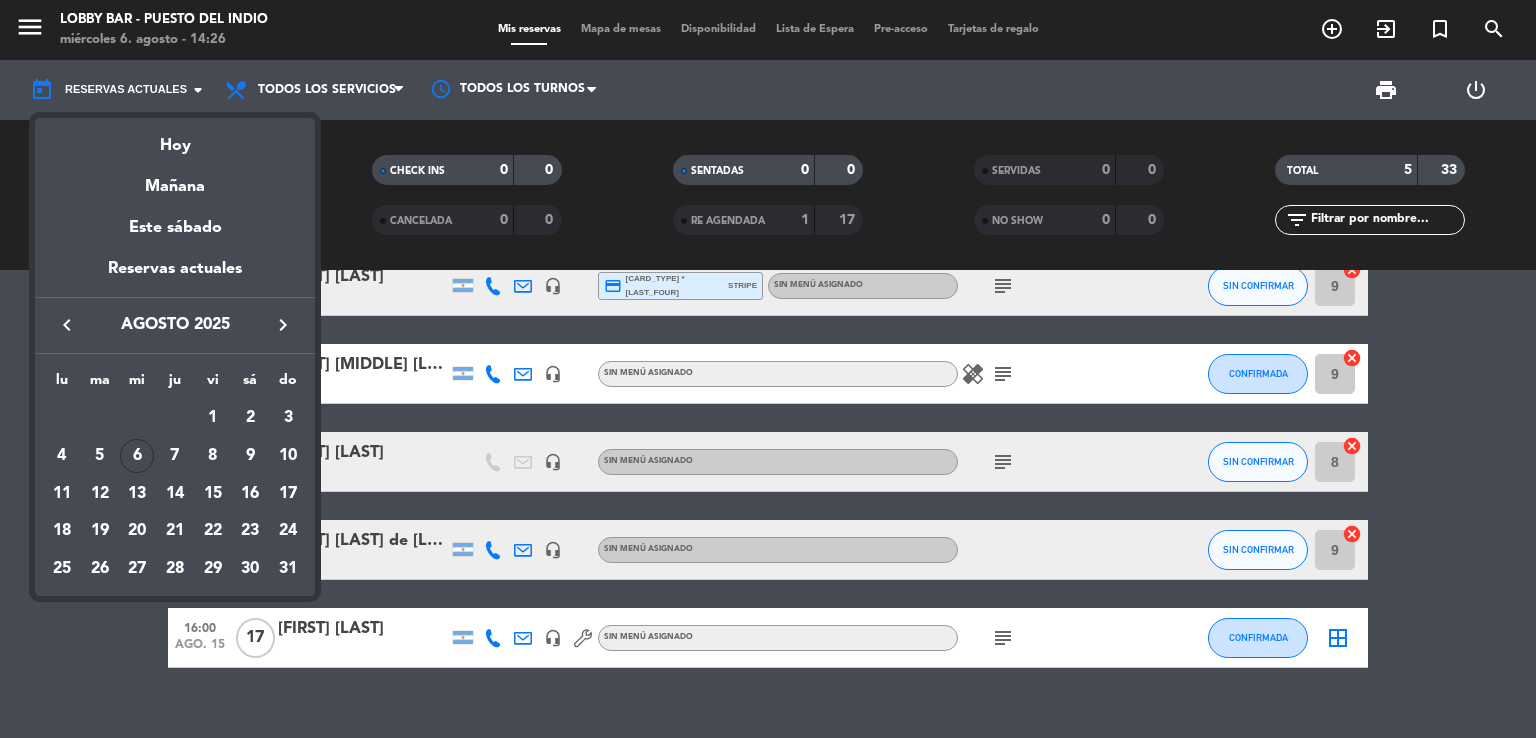 click at bounding box center (768, 369) 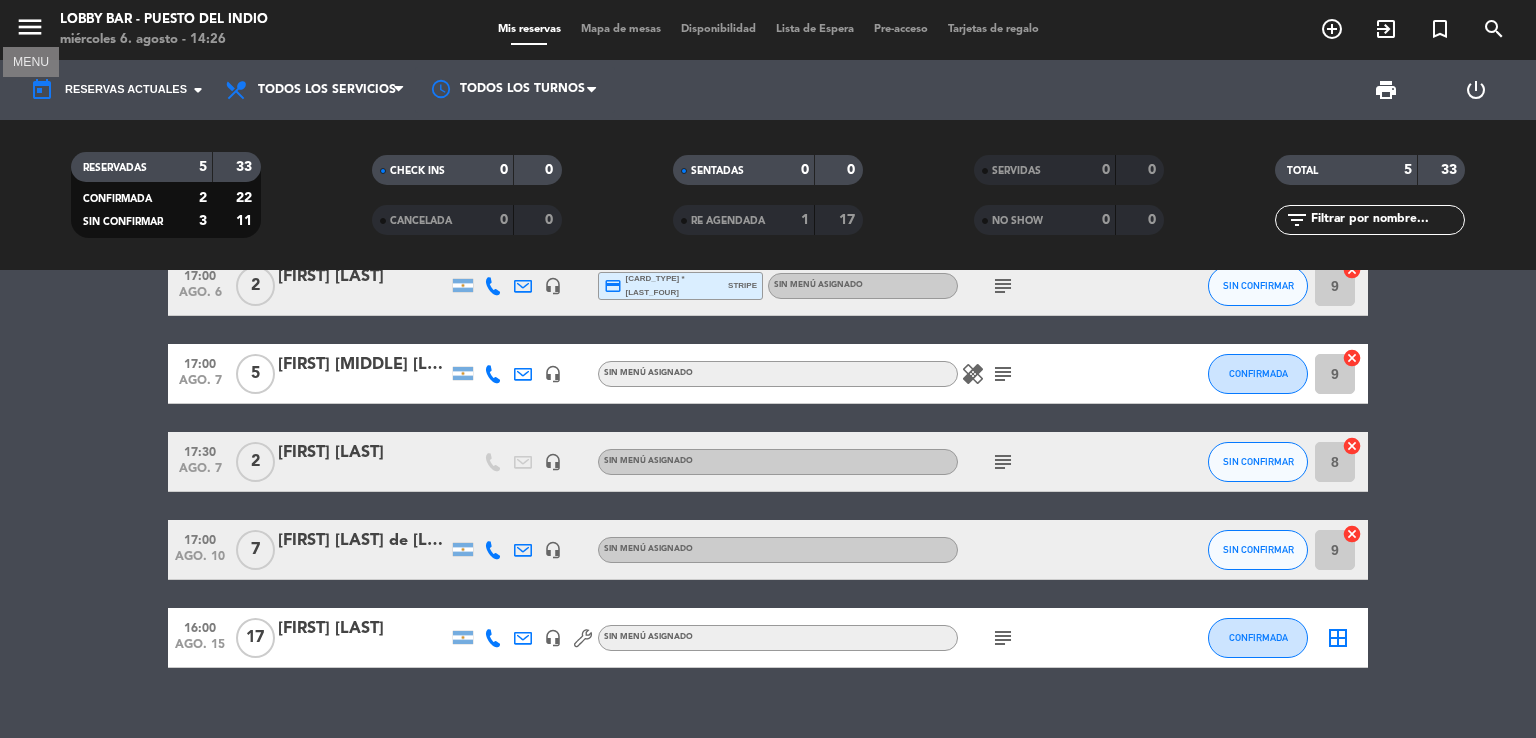 click on "menu" at bounding box center (30, 27) 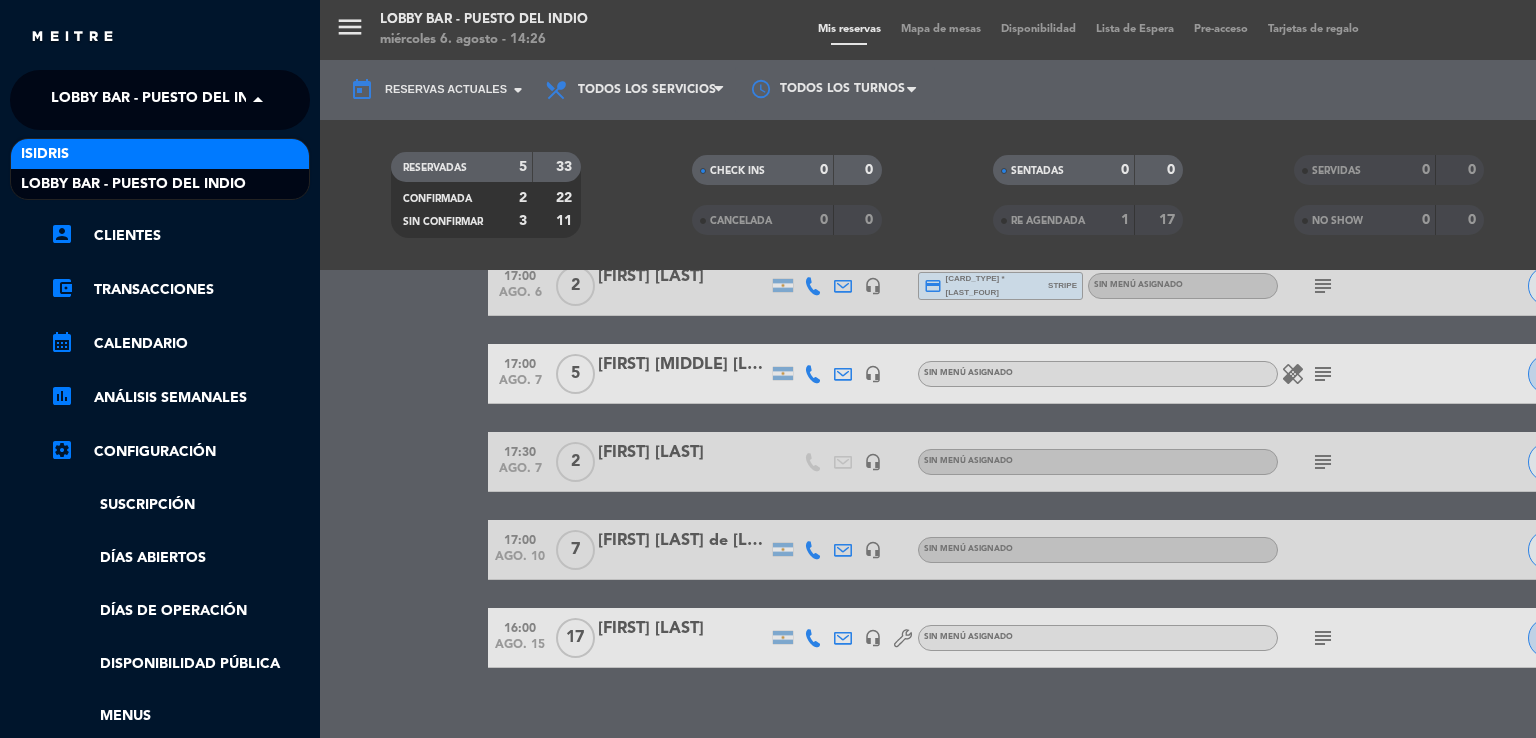 drag, startPoint x: 88, startPoint y: 91, endPoint x: 141, endPoint y: 155, distance: 83.09633 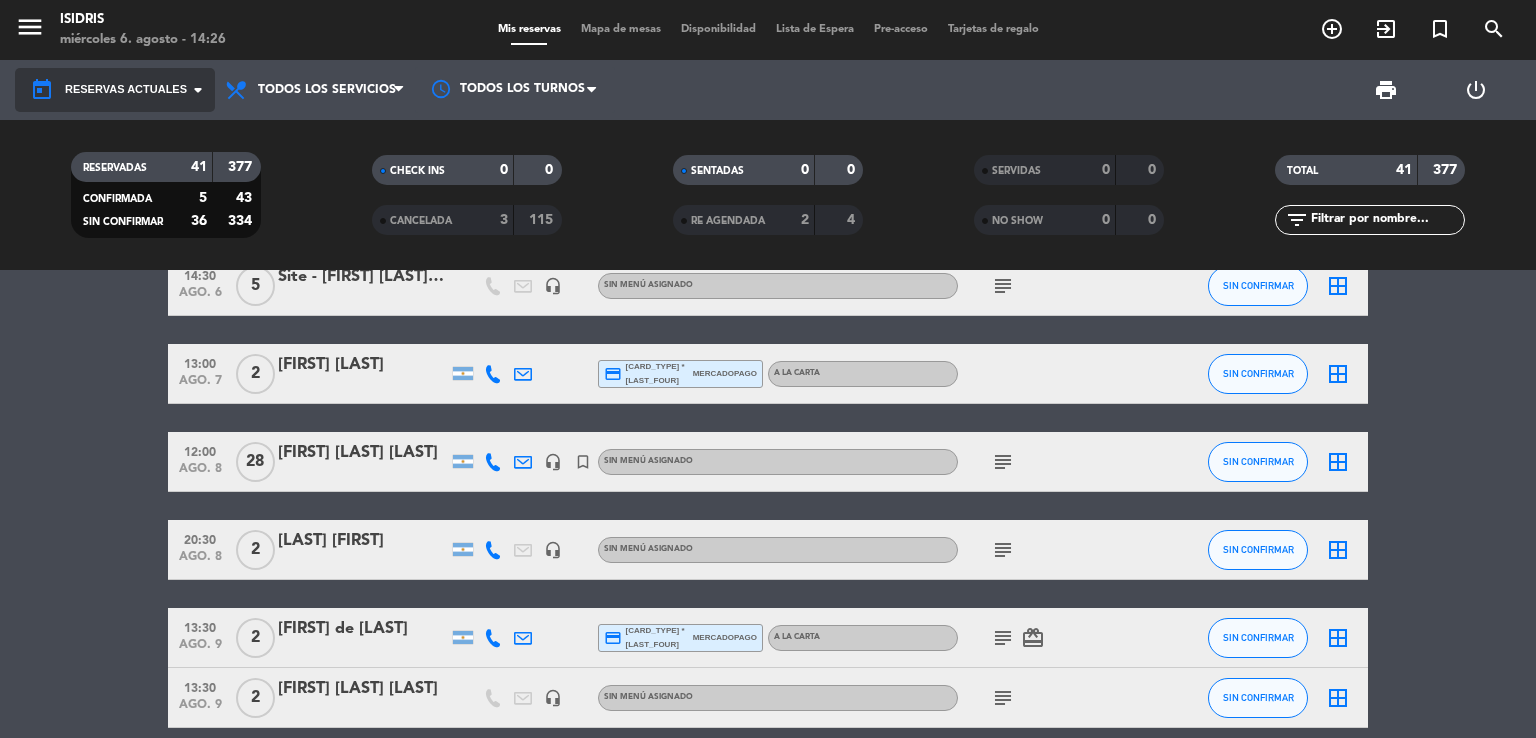 click 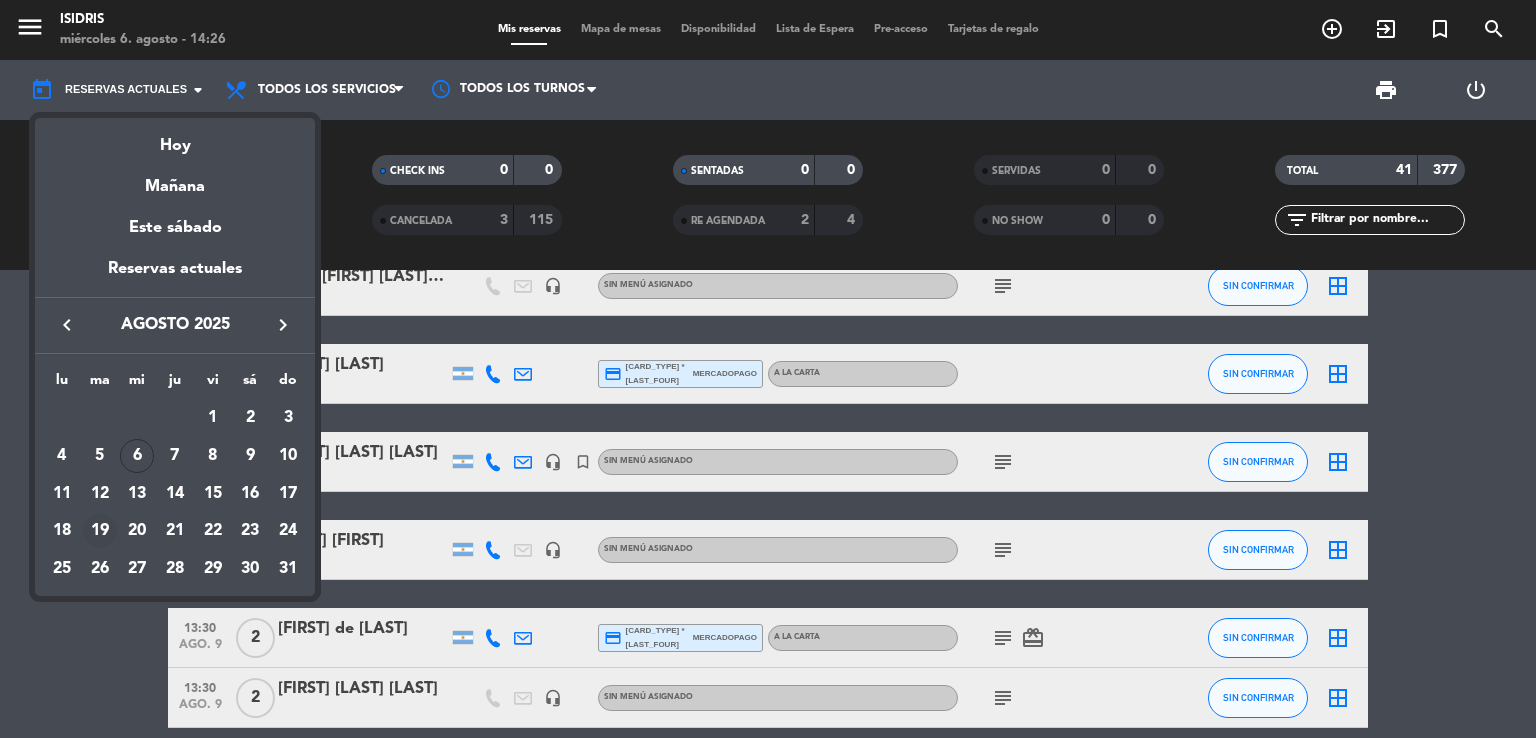click on "19" at bounding box center (100, 531) 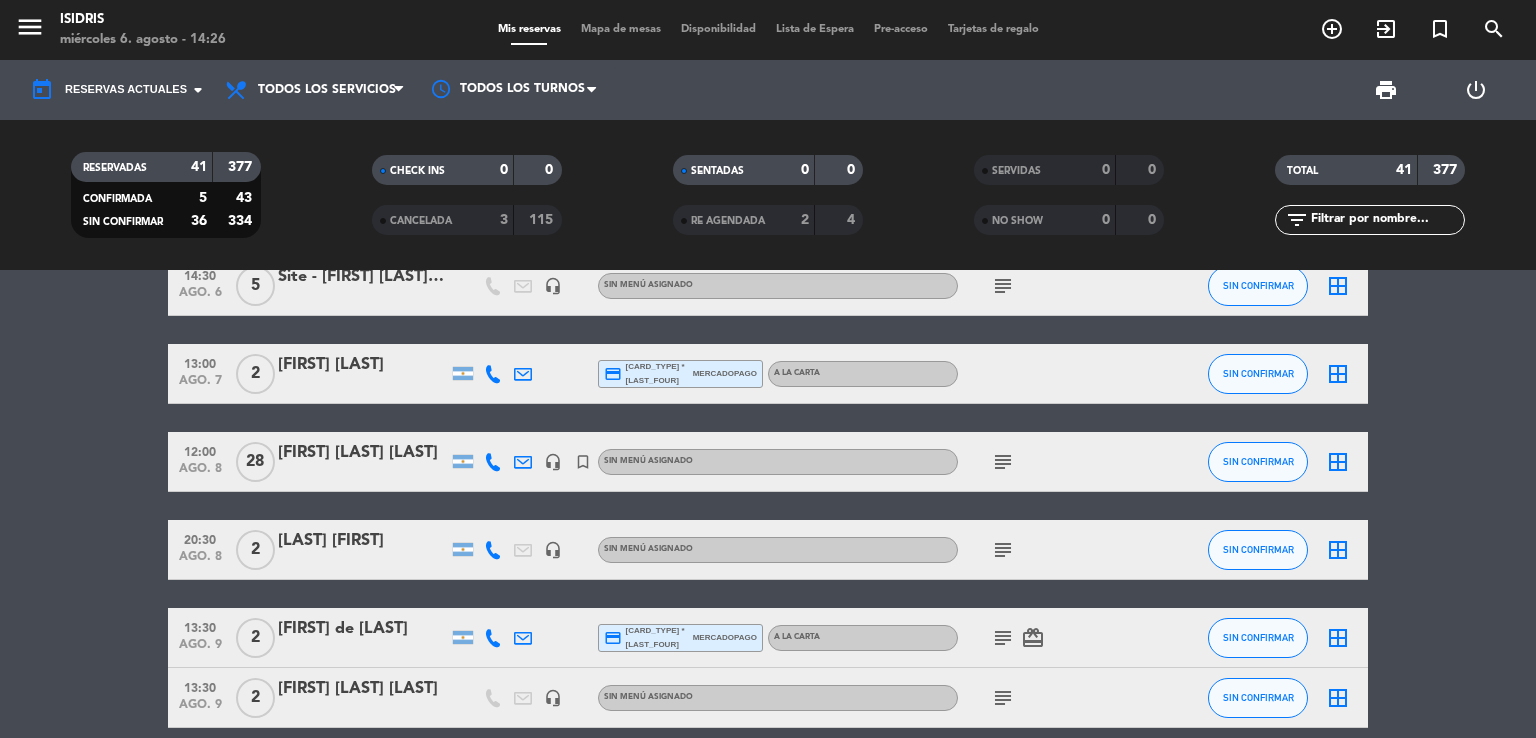 type on "mar. 19 ago." 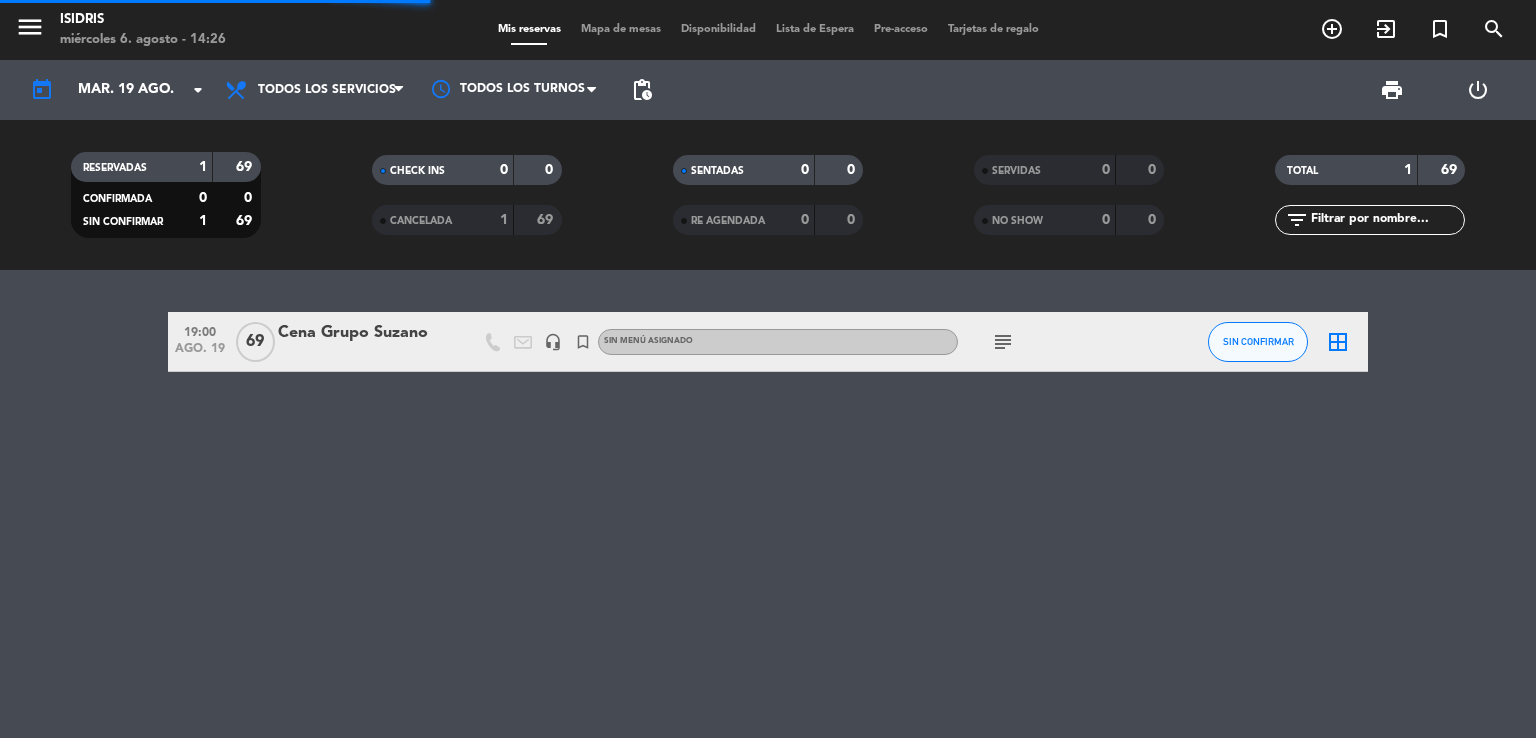 scroll, scrollTop: 0, scrollLeft: 0, axis: both 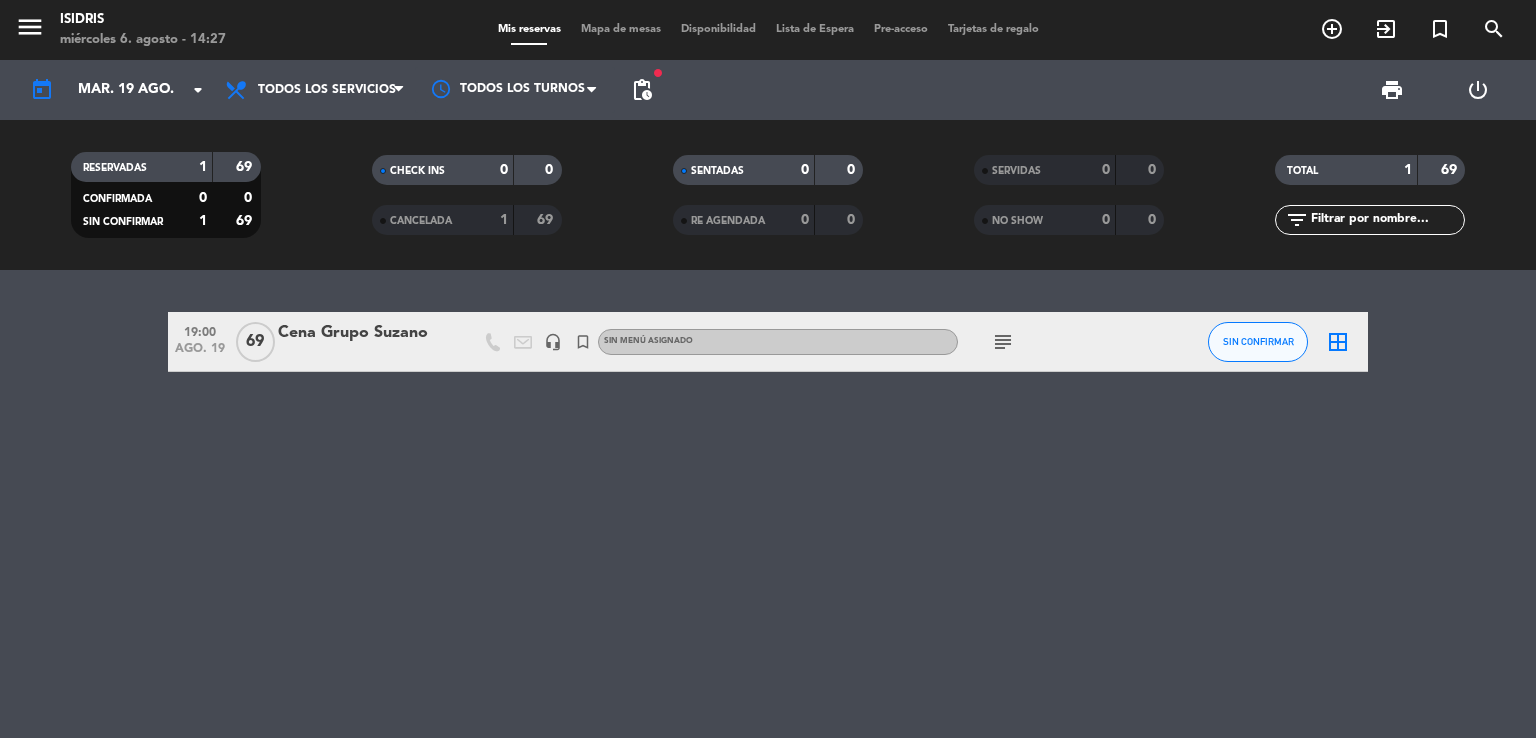 click on "subject" 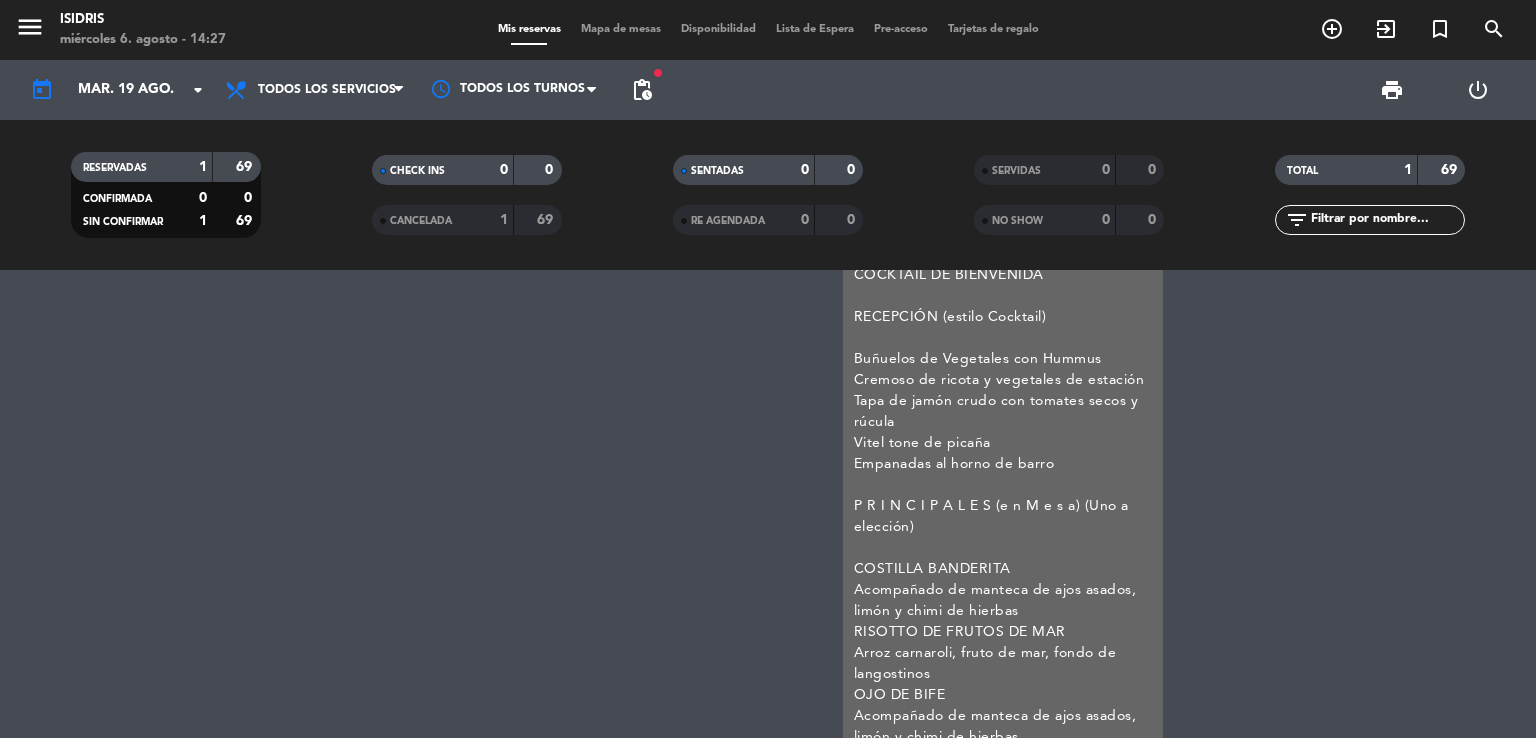 scroll, scrollTop: 188, scrollLeft: 0, axis: vertical 